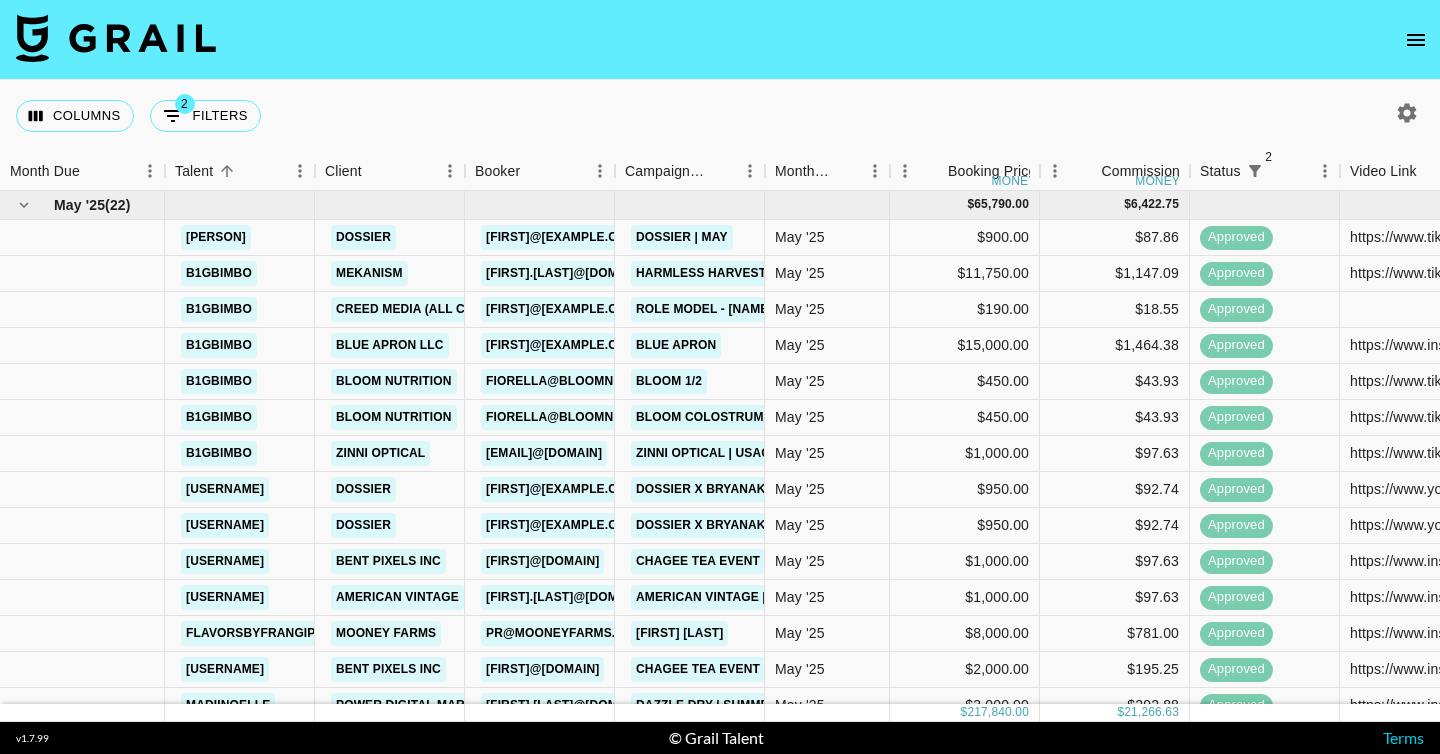 scroll, scrollTop: 0, scrollLeft: 0, axis: both 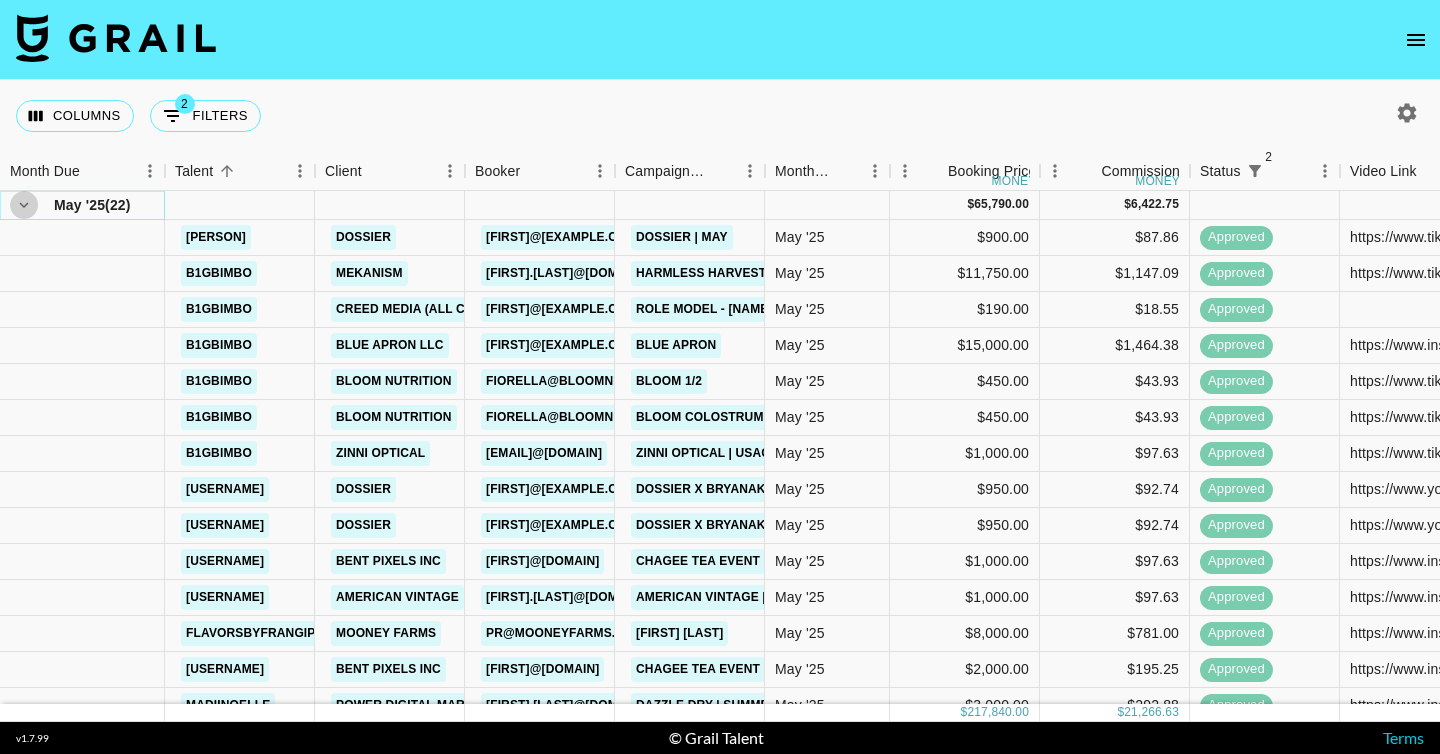 click 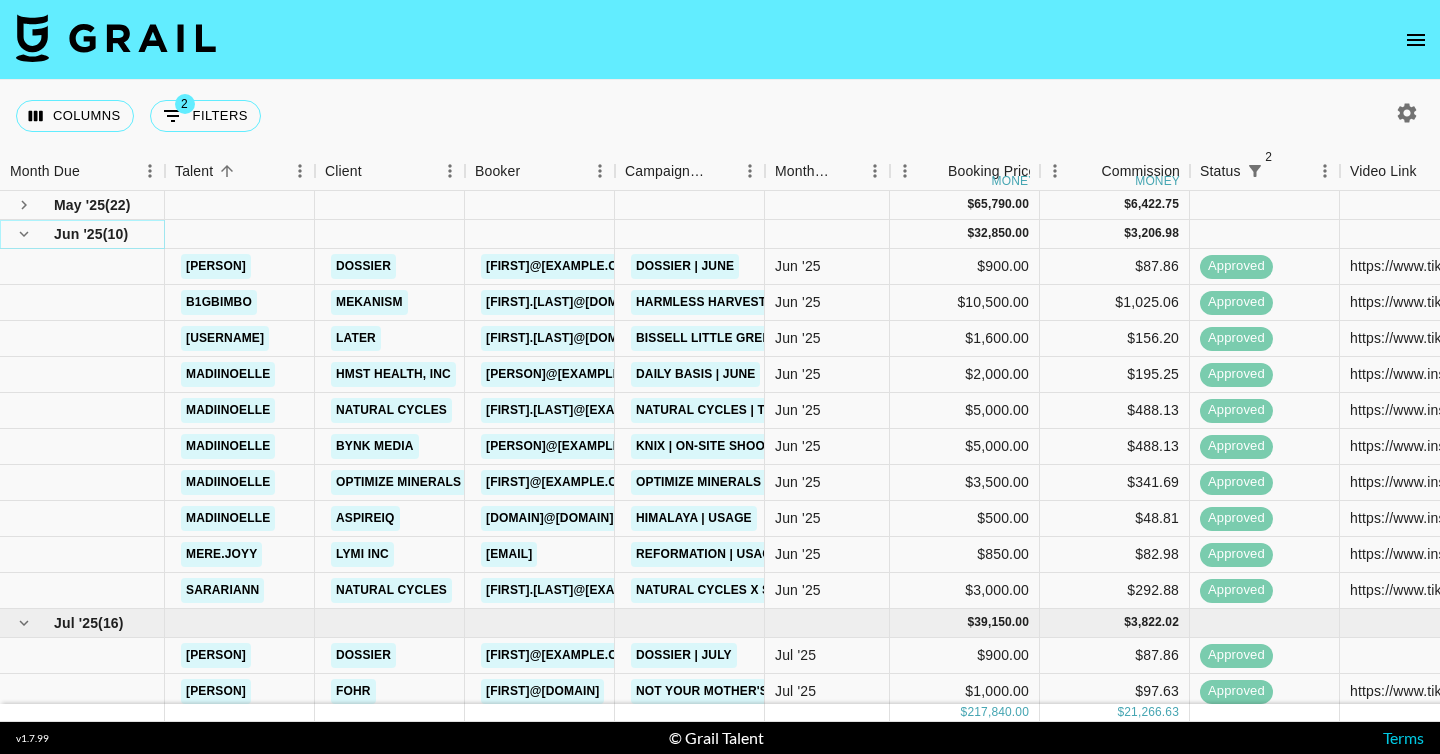click 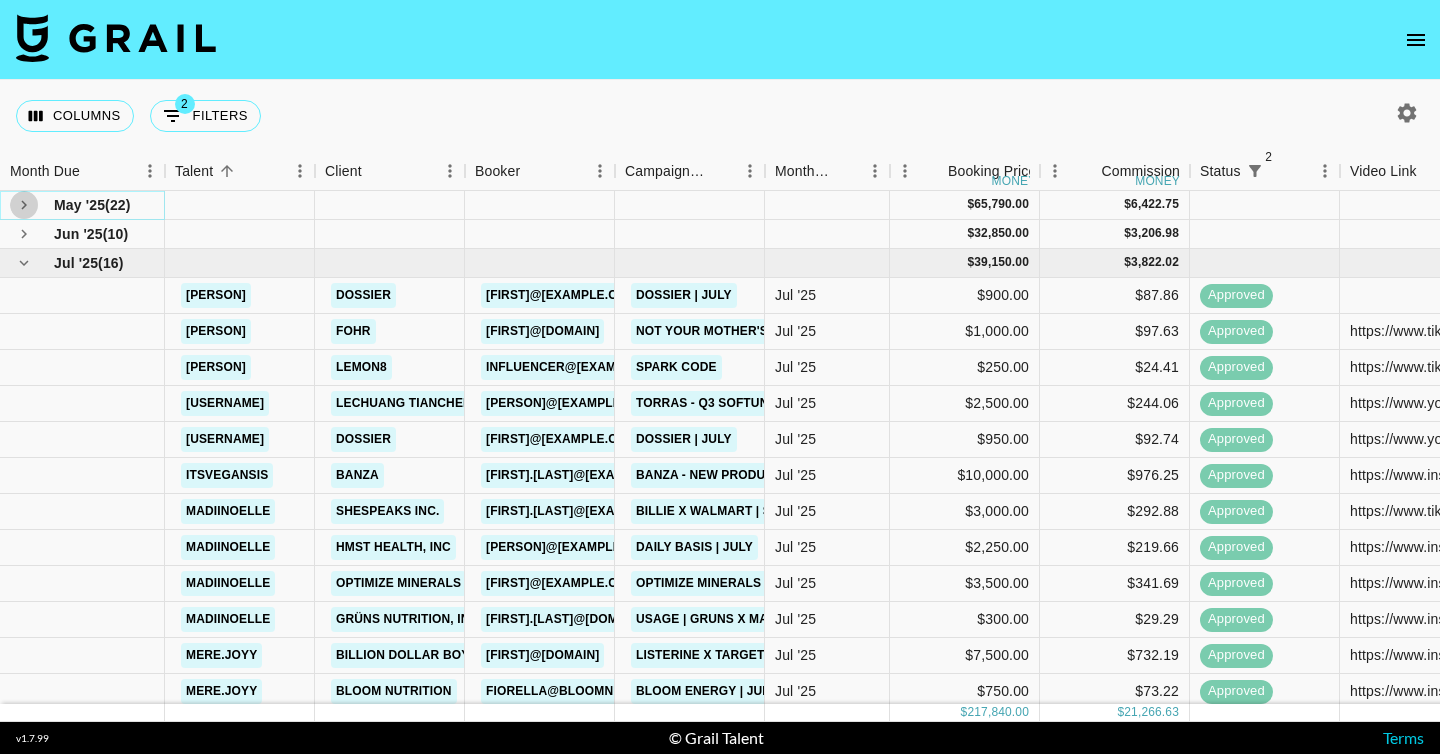 click 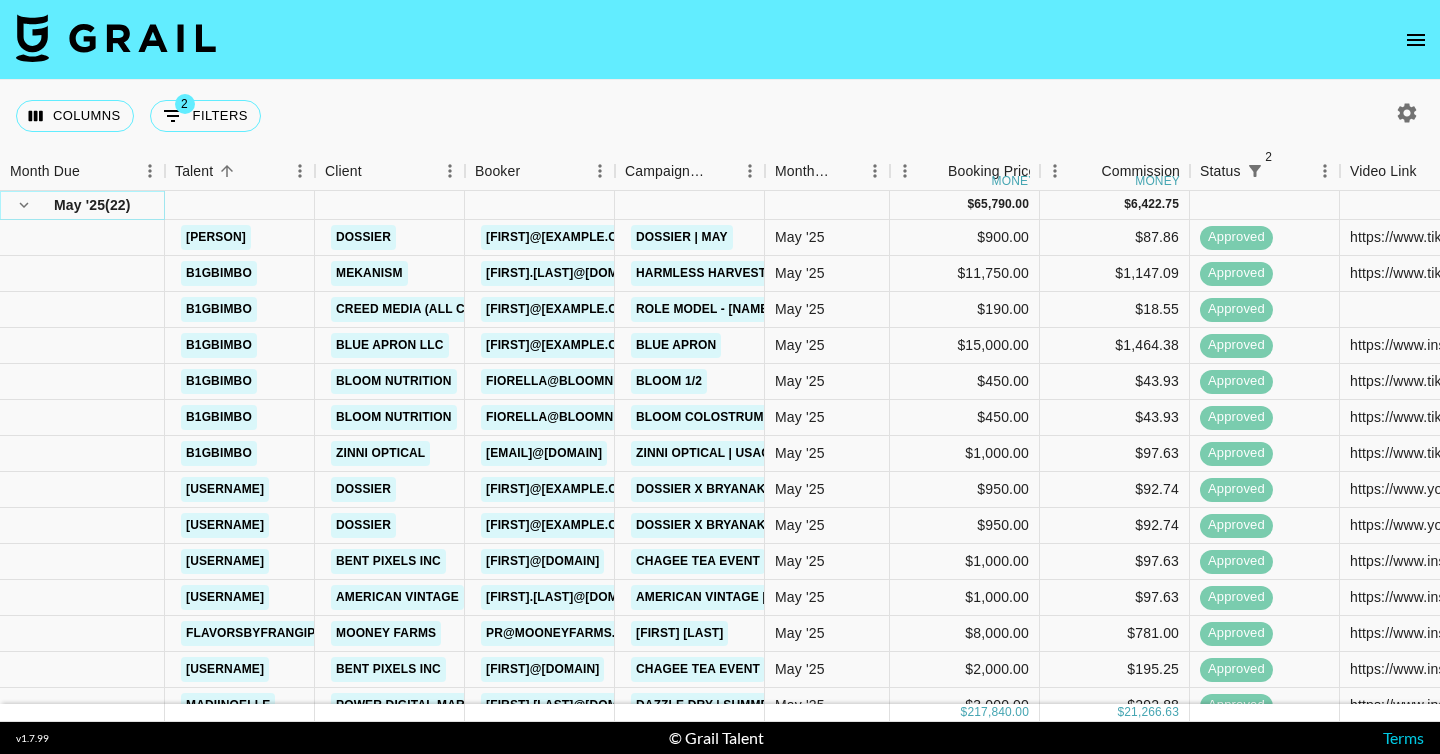 type 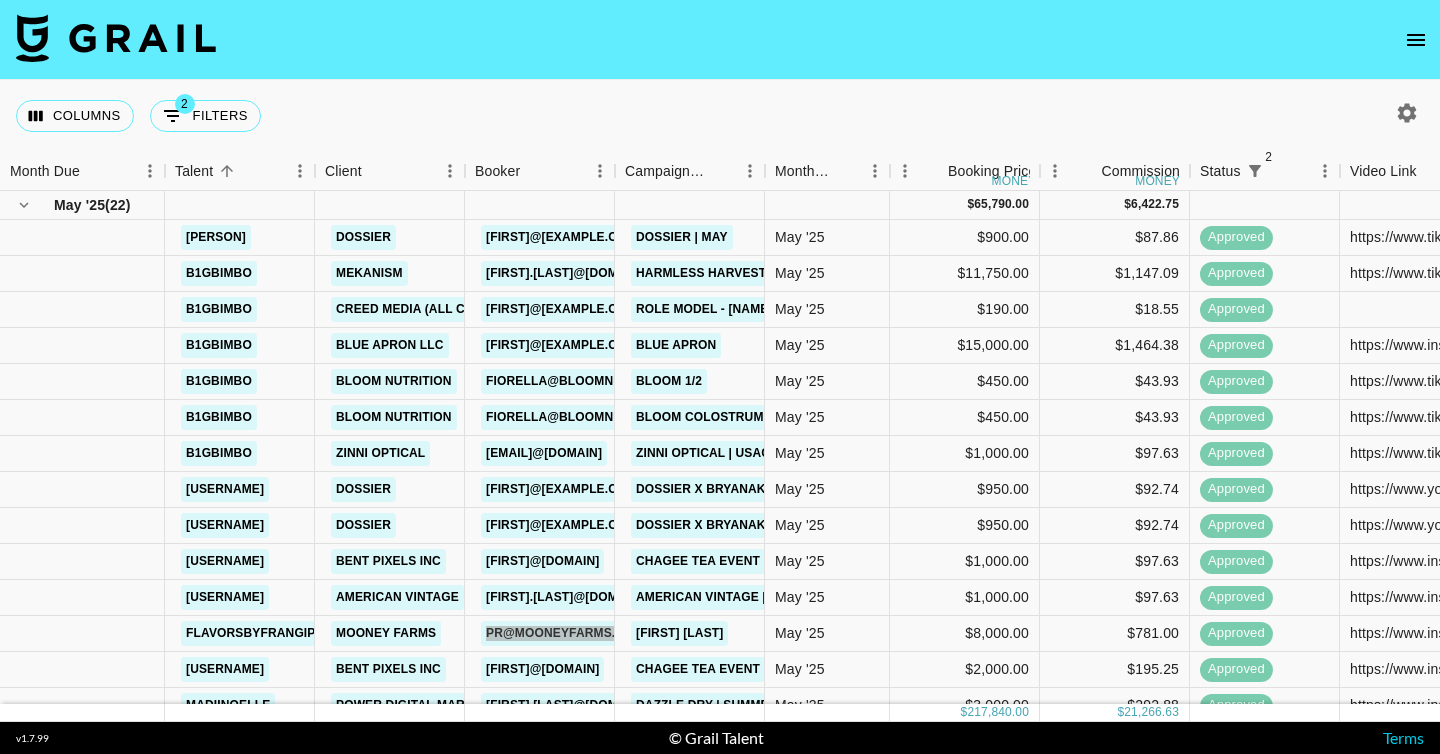 drag, startPoint x: 539, startPoint y: 632, endPoint x: 229, endPoint y: 2, distance: 702.1396 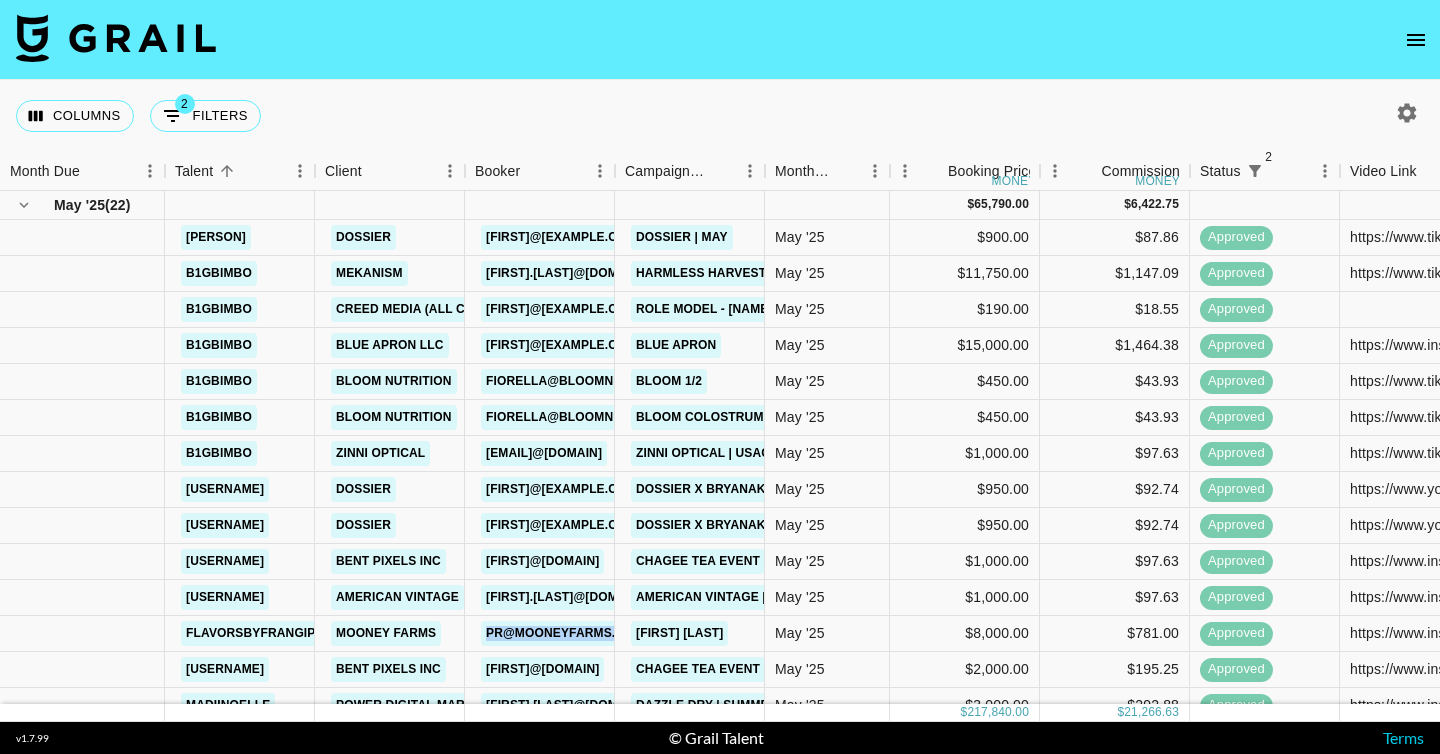 click 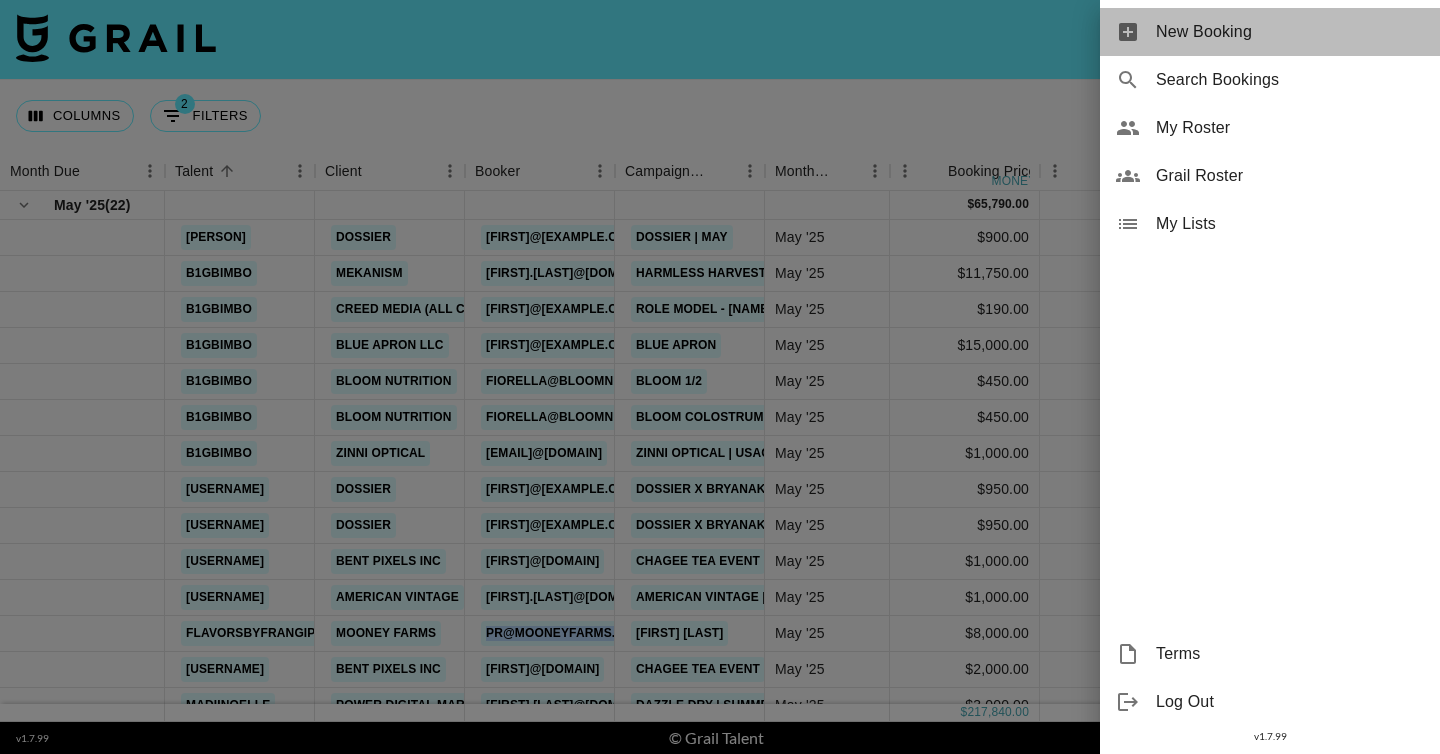 click on "New Booking" at bounding box center [1290, 32] 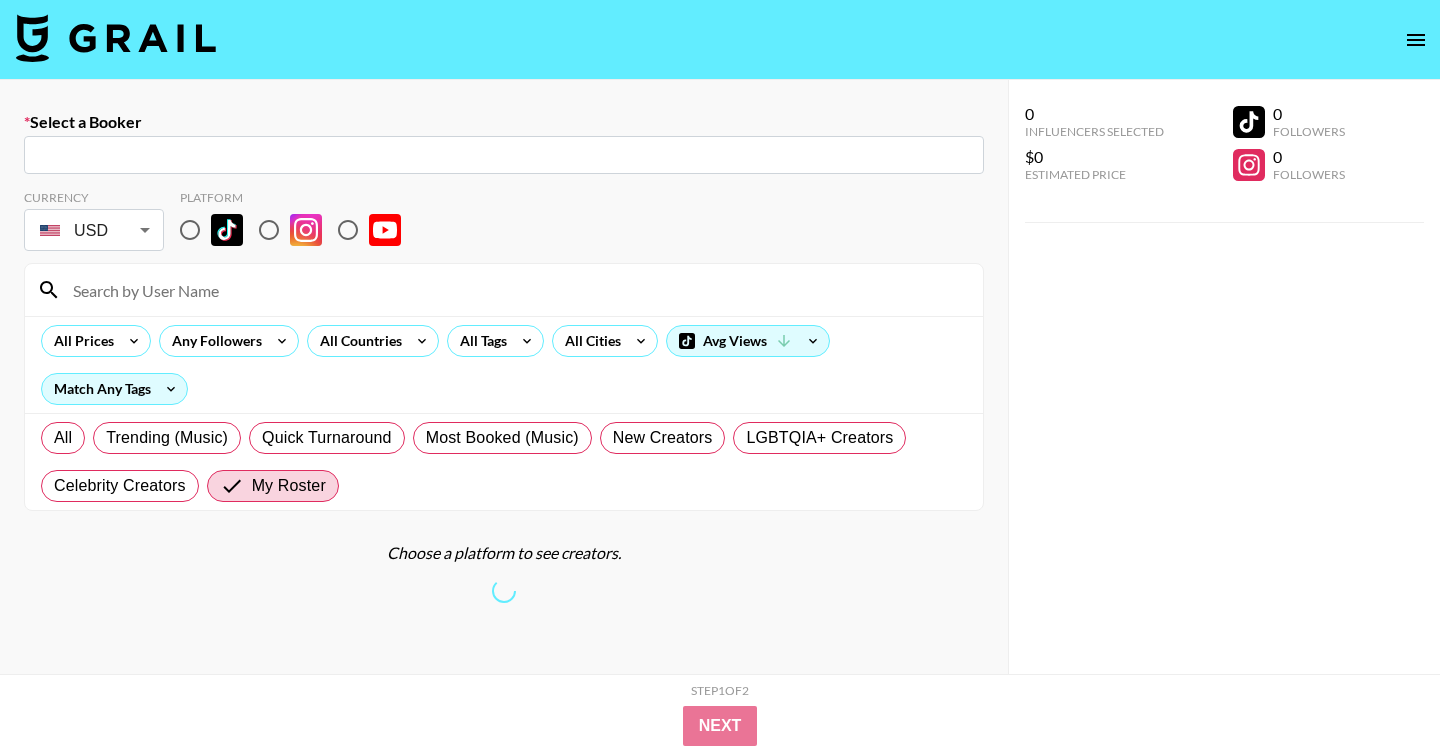 click at bounding box center [504, 155] 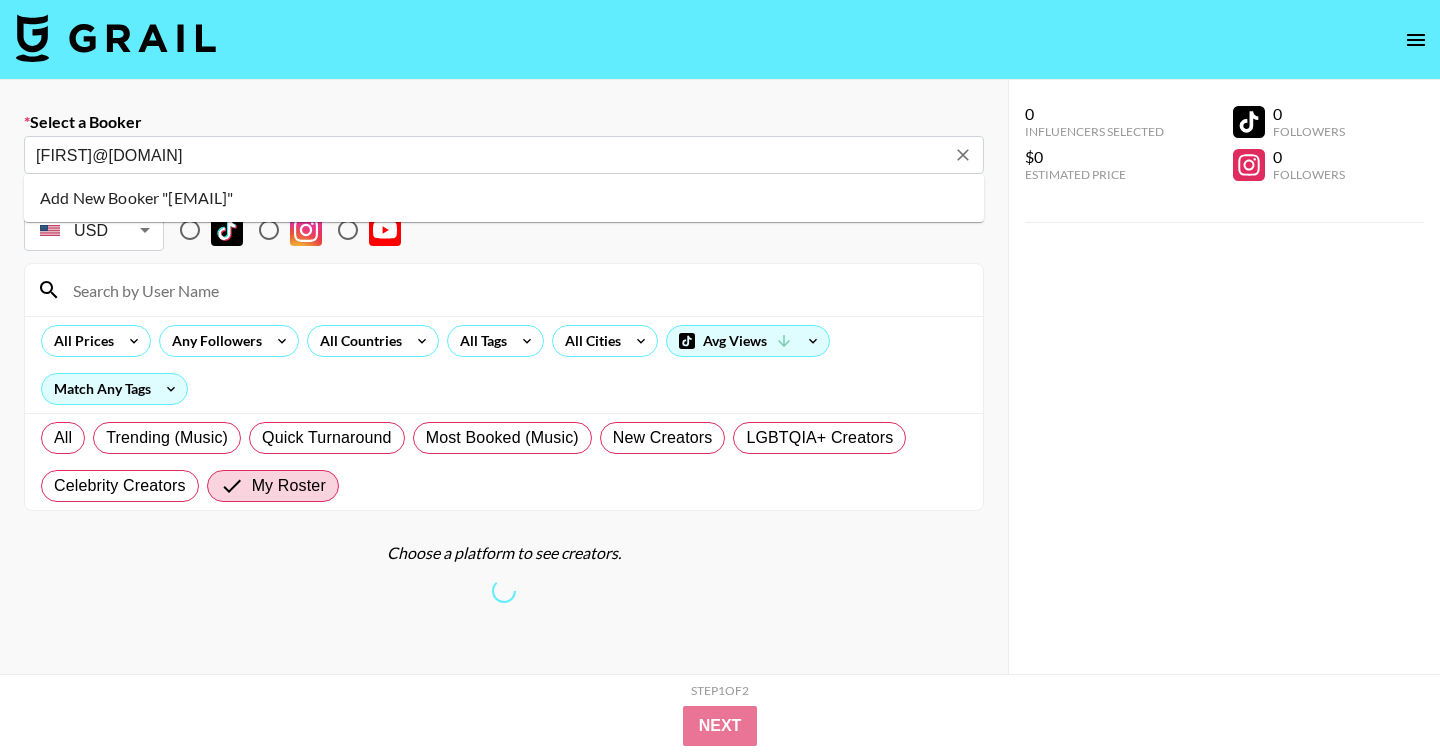 click on "Add New Booker "[EMAIL]"" at bounding box center [504, 198] 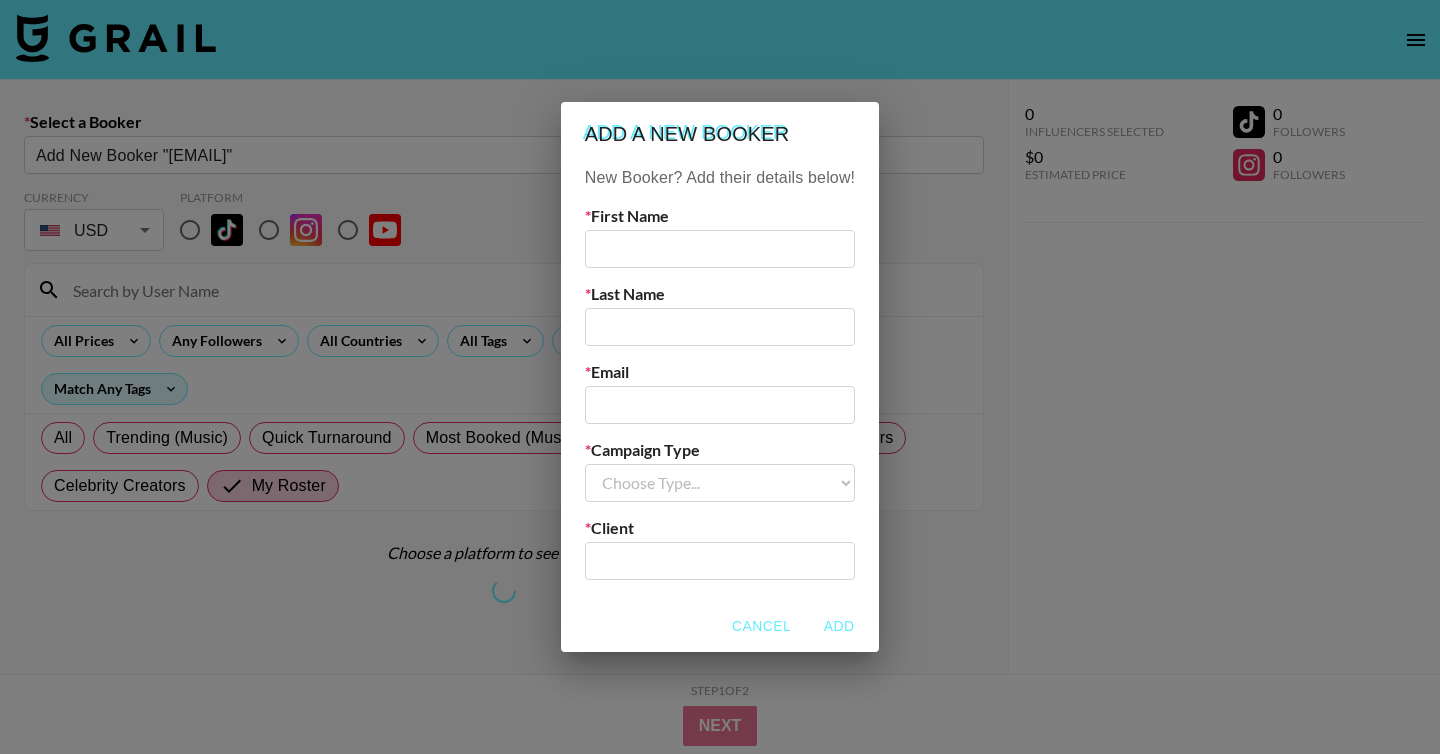 type 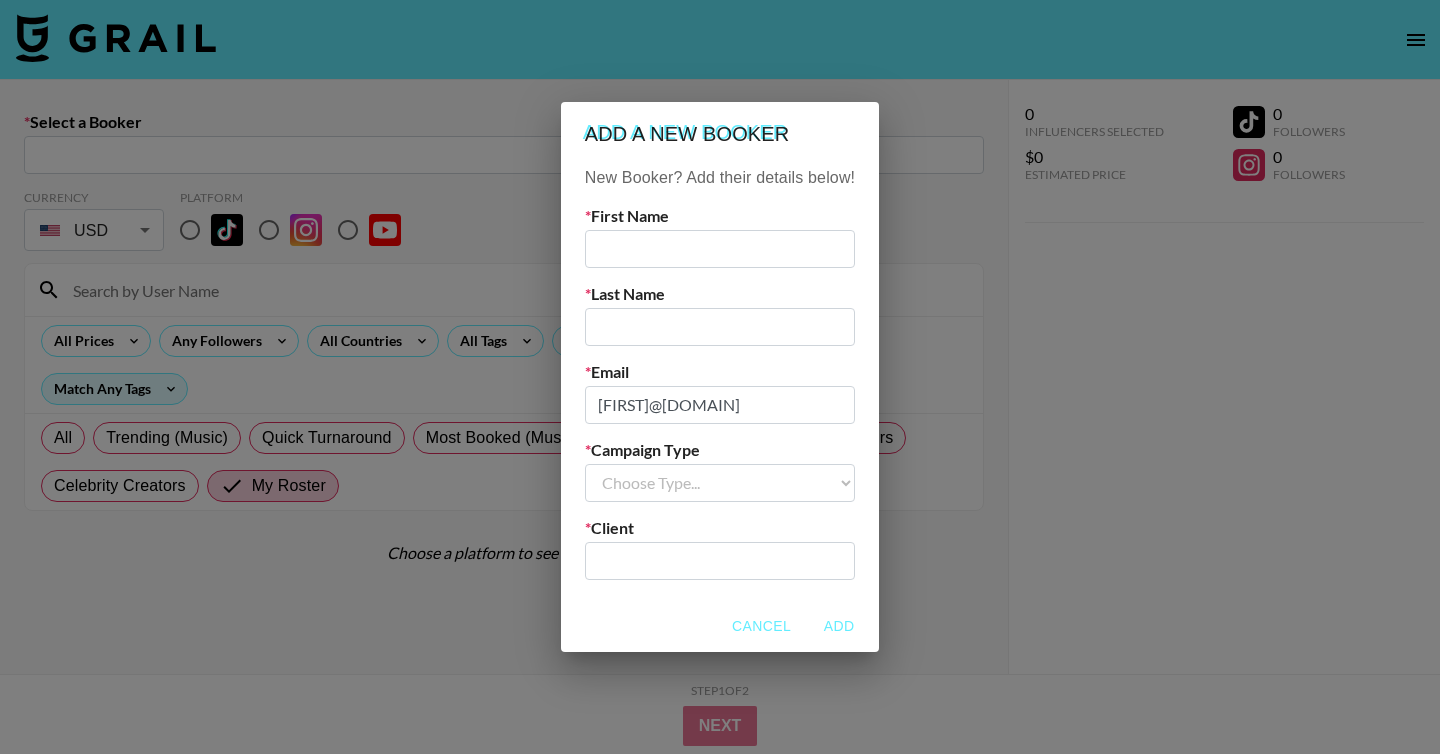type on "[FIRST]@[DOMAIN]" 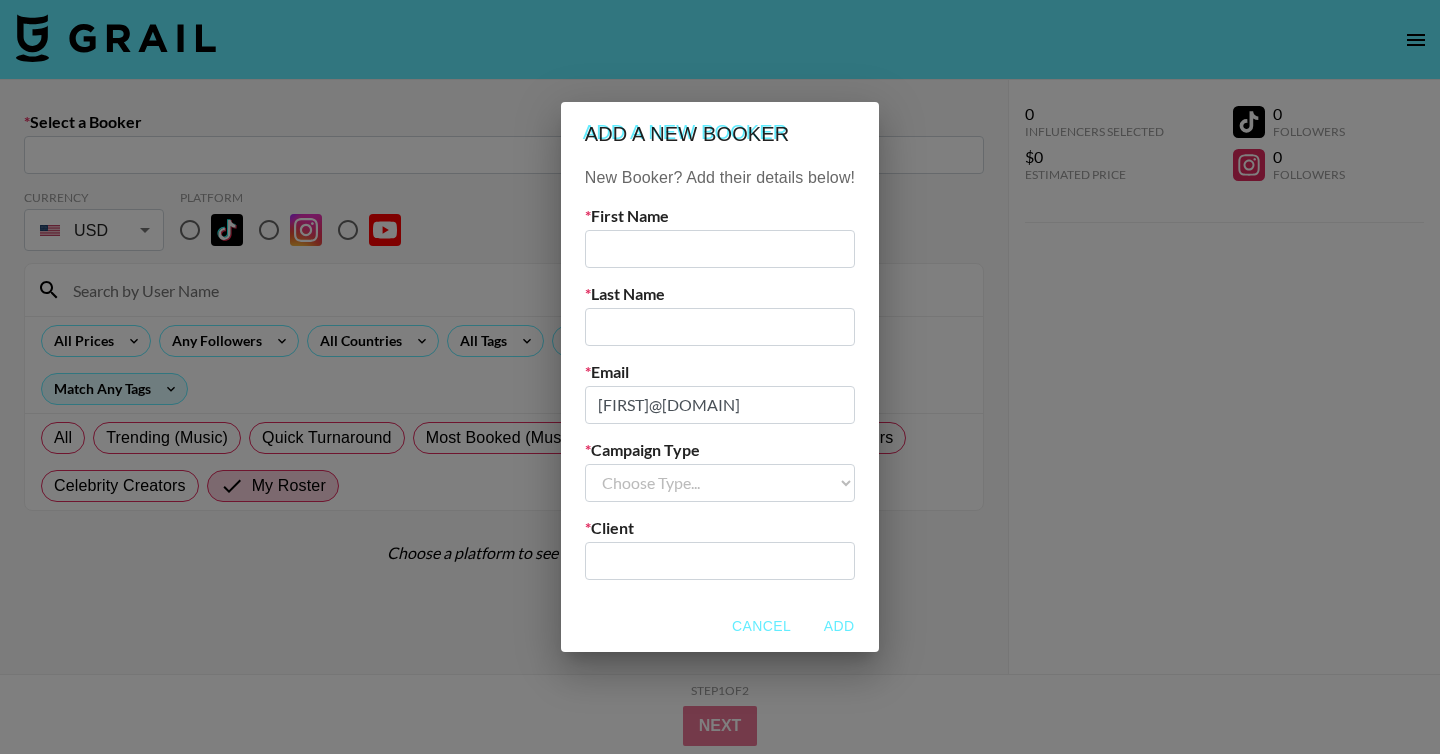click on "Choose Type... Song Promos Brand Promos" at bounding box center [720, 483] 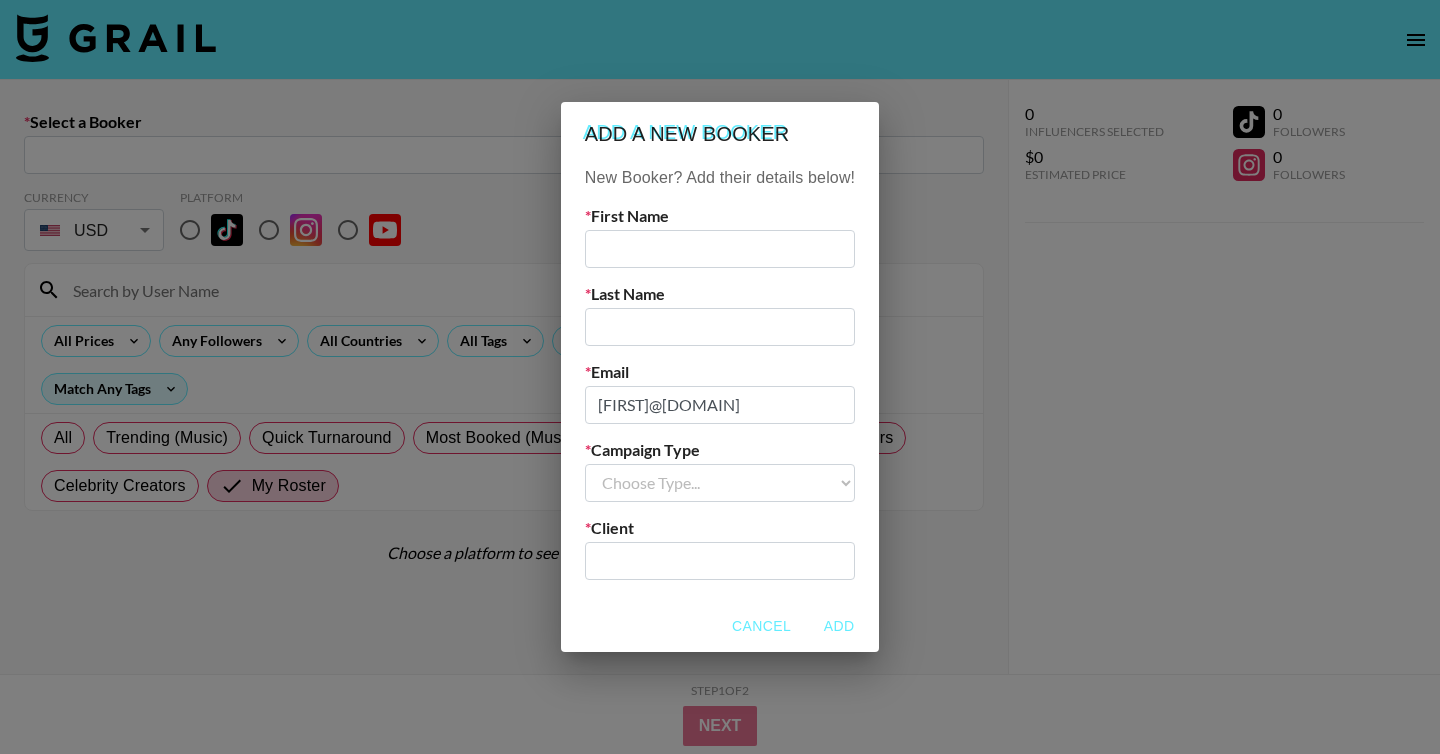 select on "Brand" 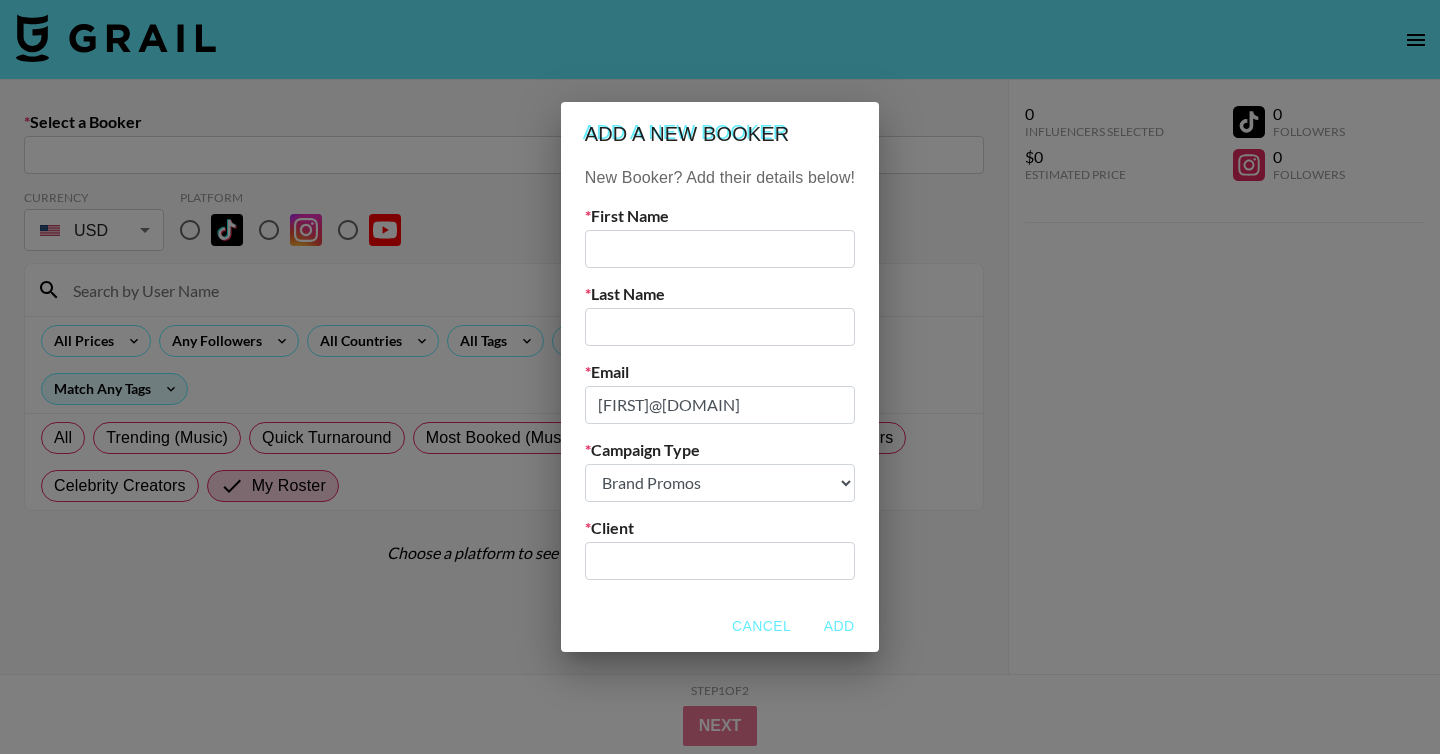 click at bounding box center [720, 560] 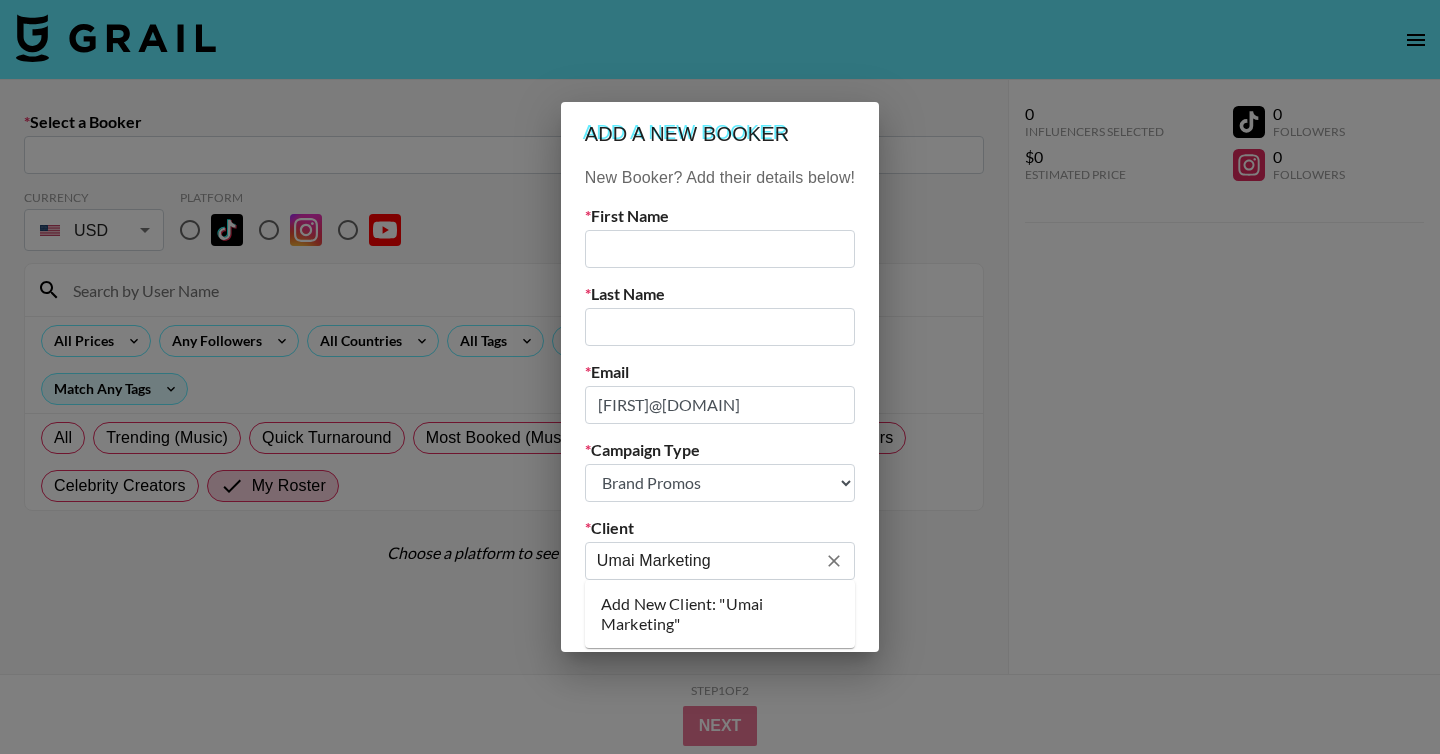 click on "Add New Client: "Umai Marketing"" at bounding box center [720, 614] 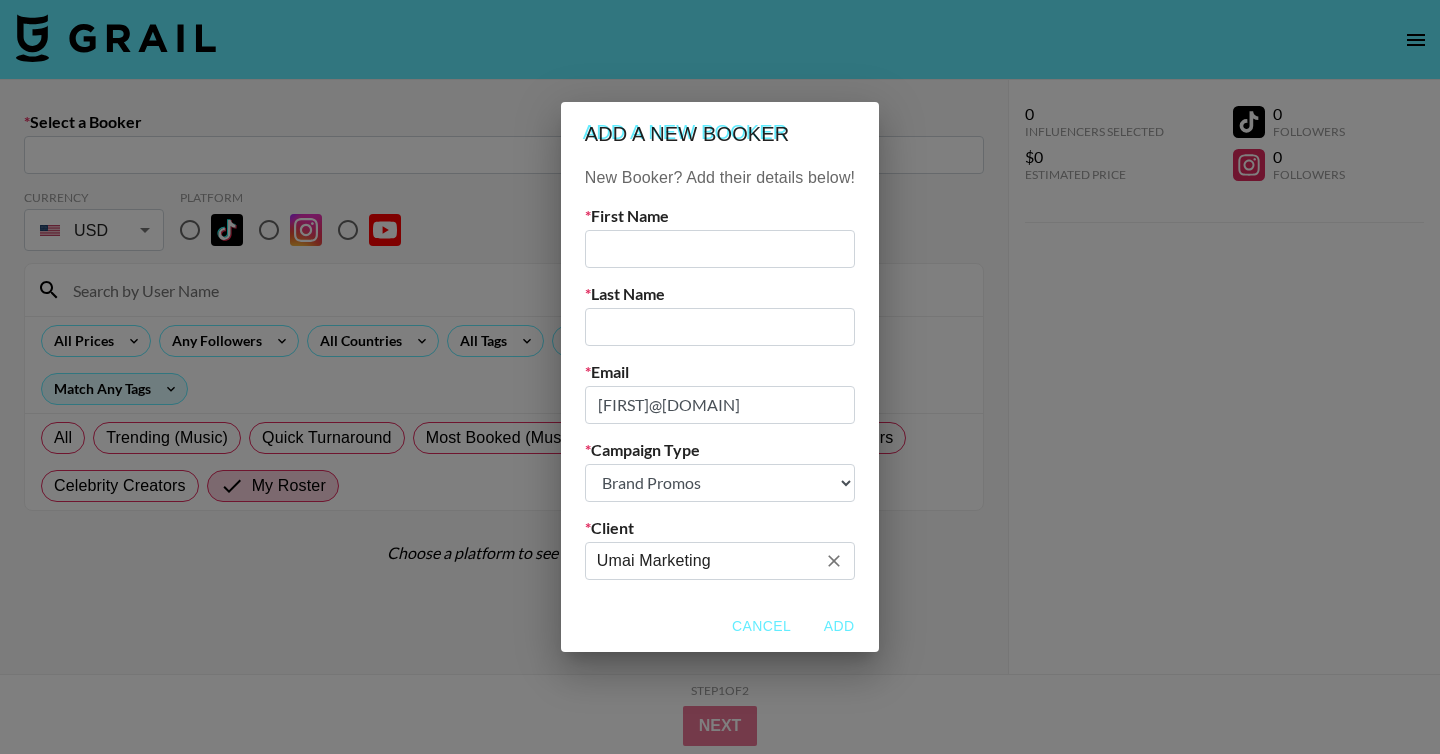 type on "Umai Marketing" 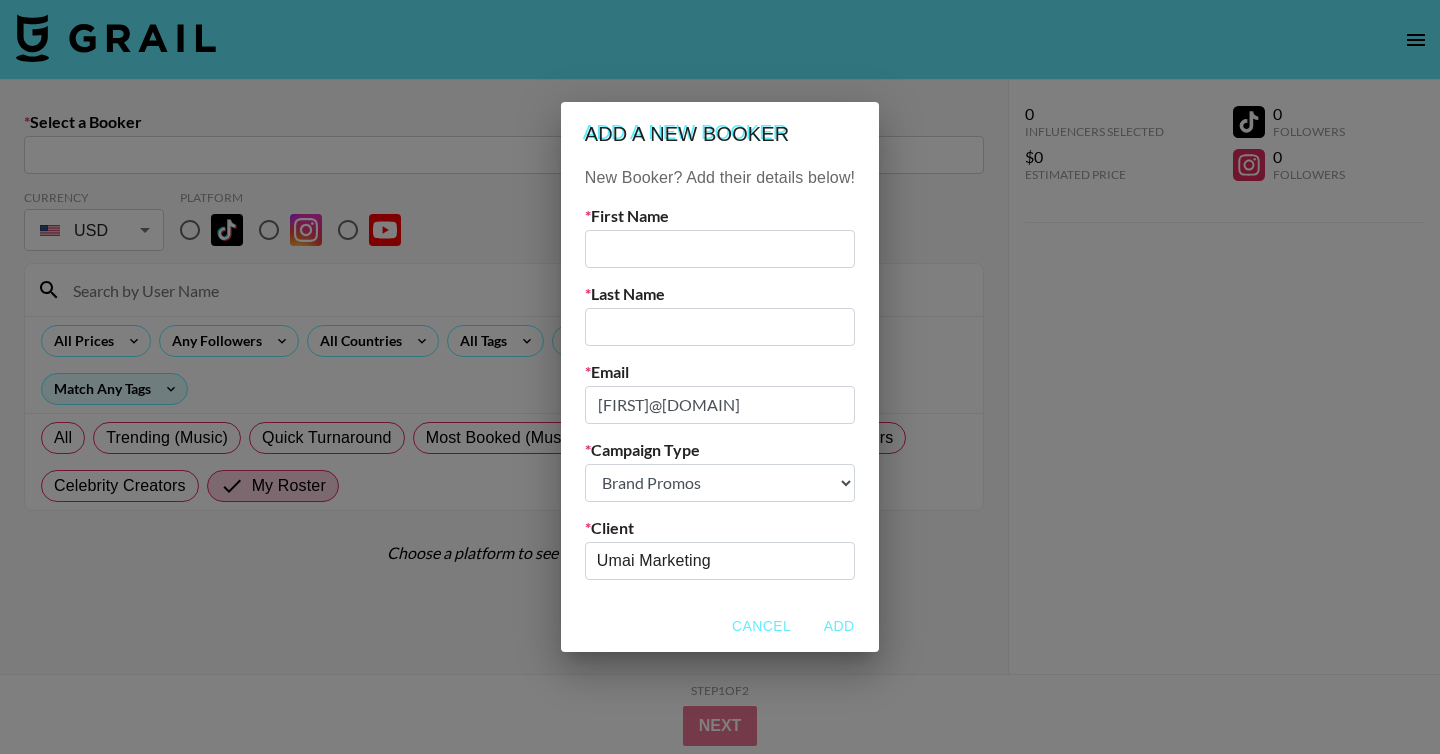 click at bounding box center (720, 249) 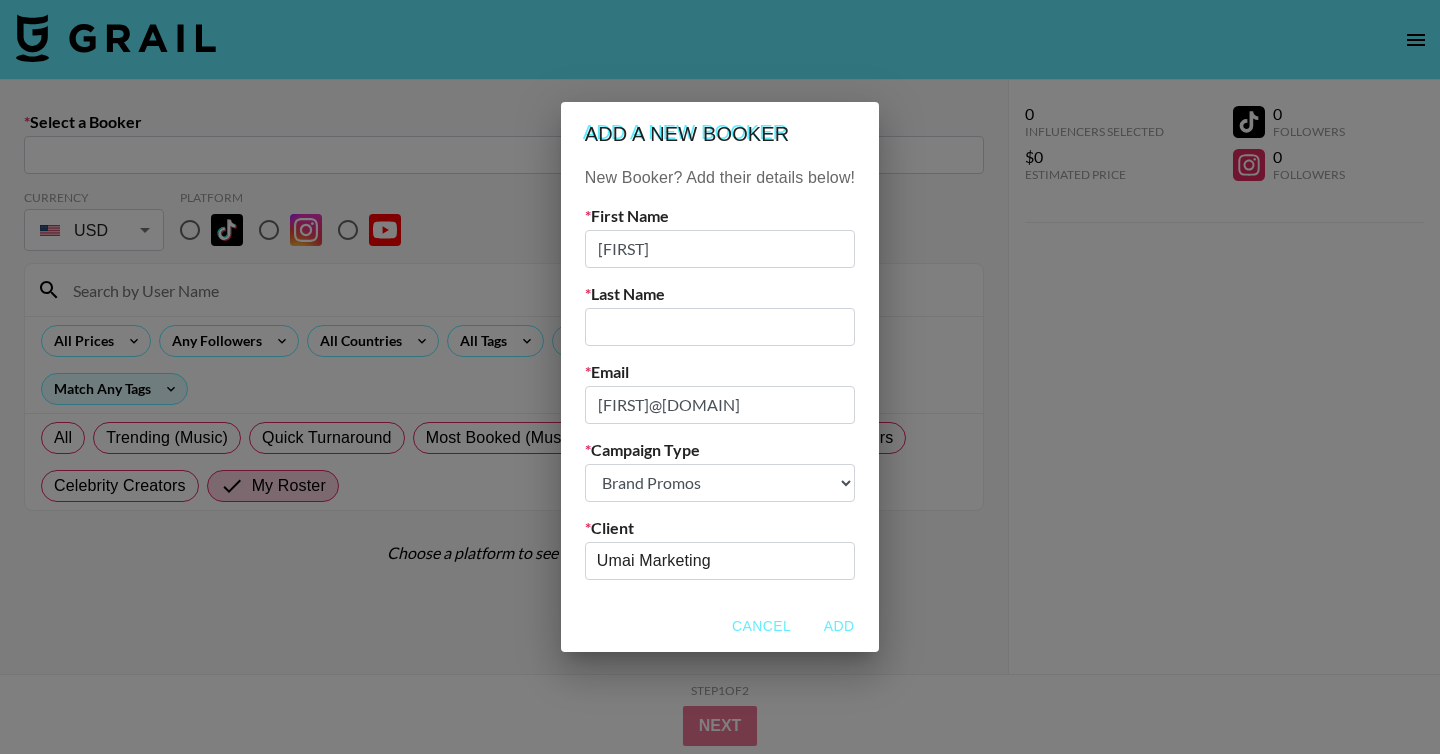 type on "[FIRST]" 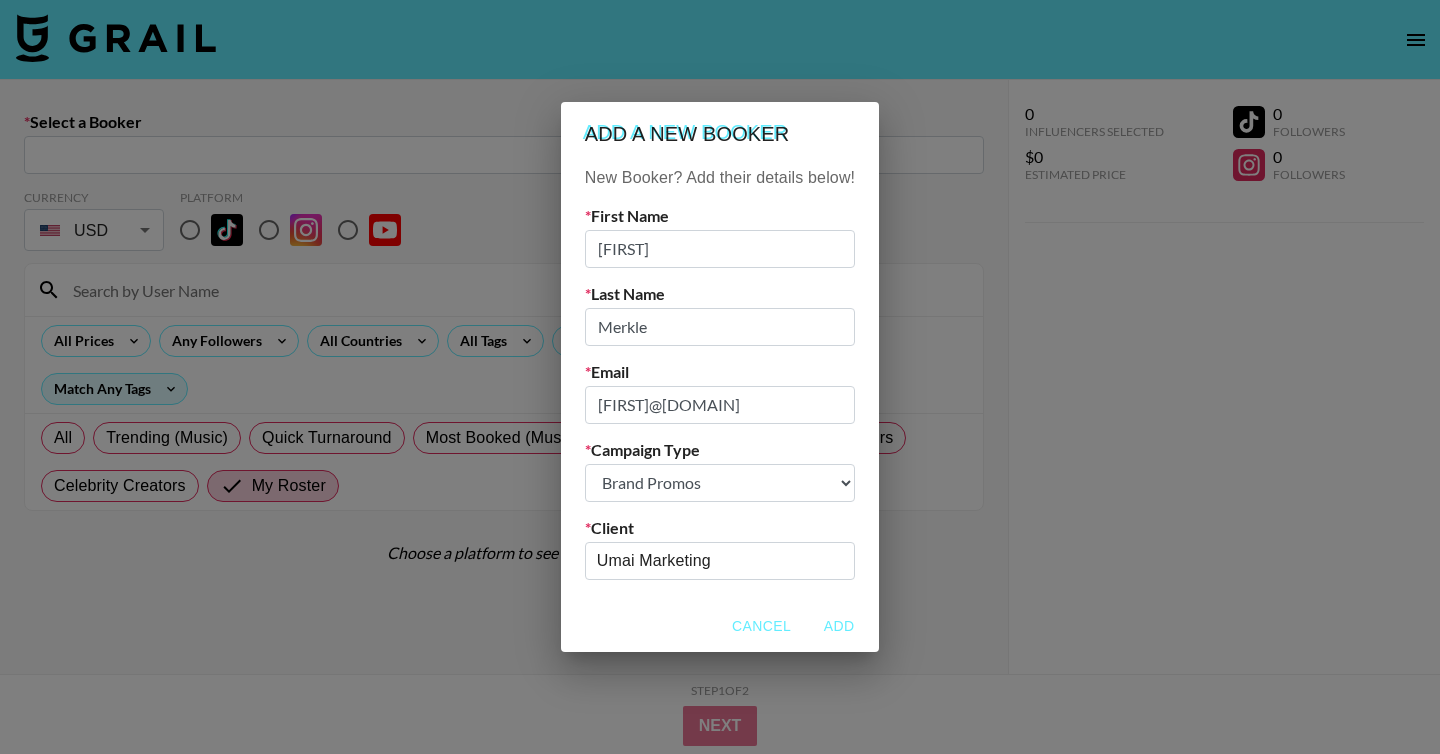 type on "Merkle" 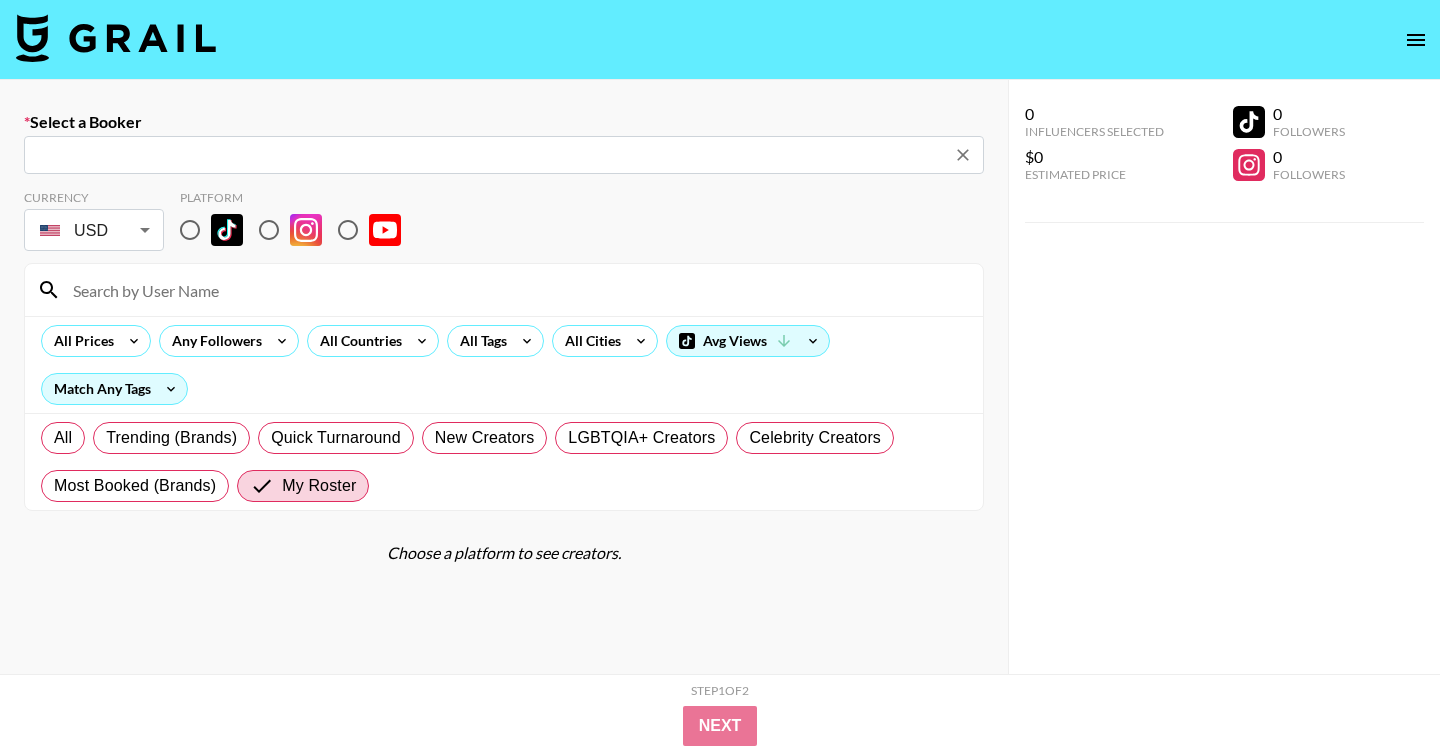 click at bounding box center (190, 230) 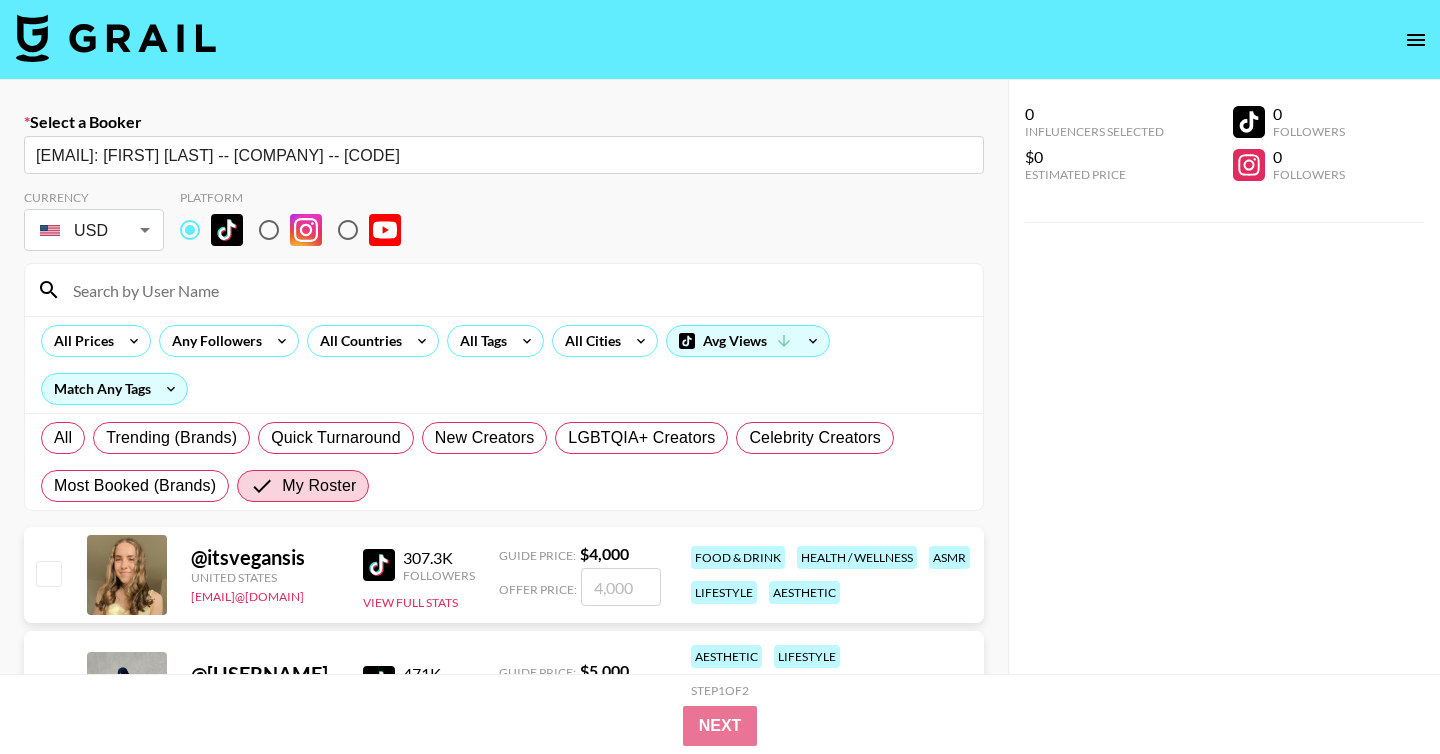 click at bounding box center (516, 290) 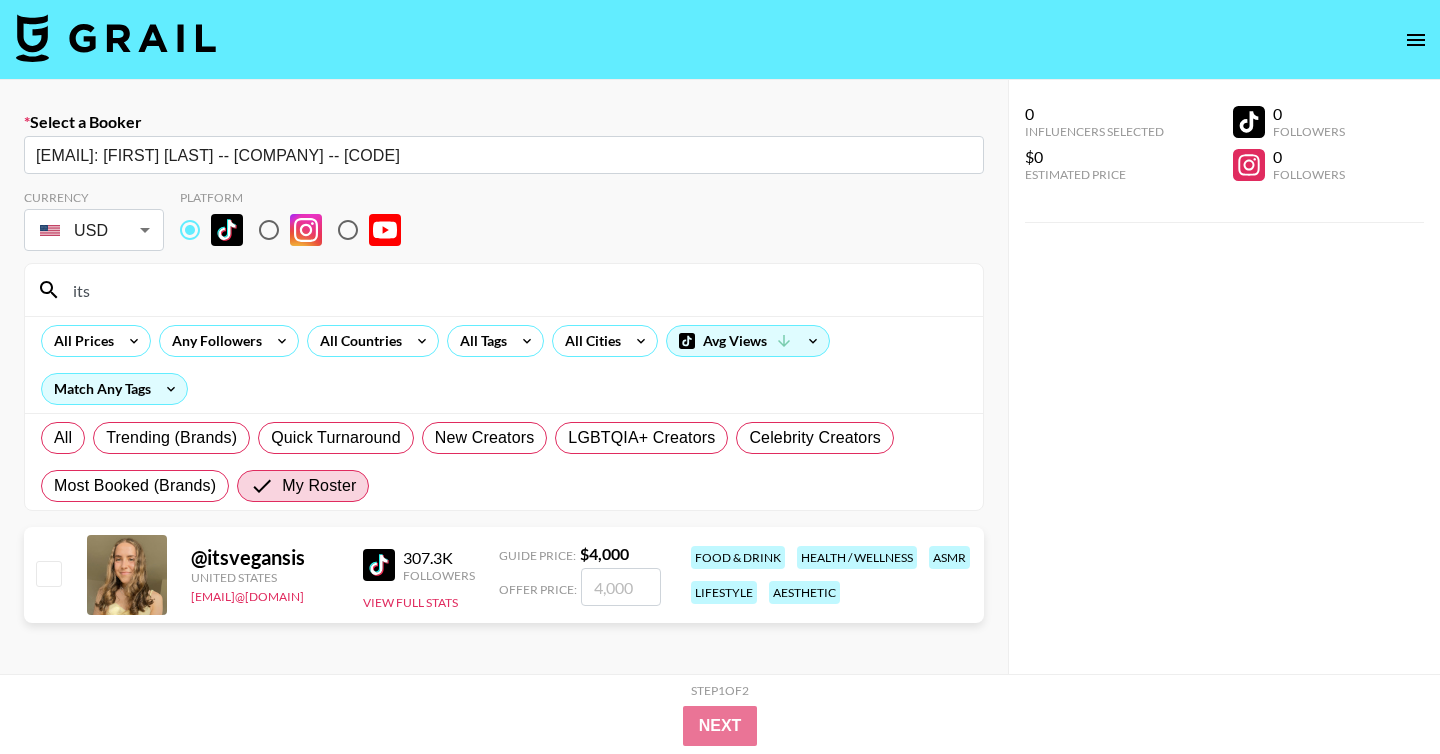 type on "its" 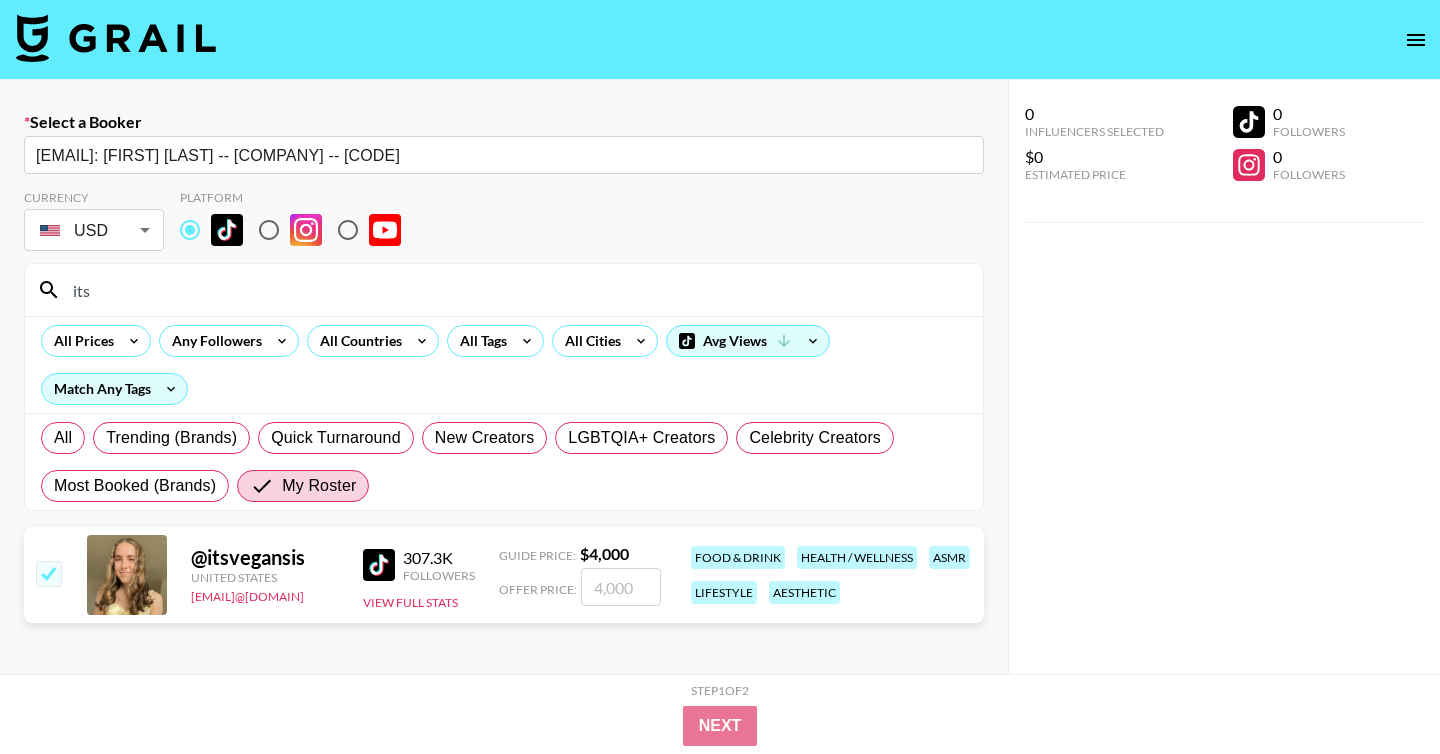 checkbox on "true" 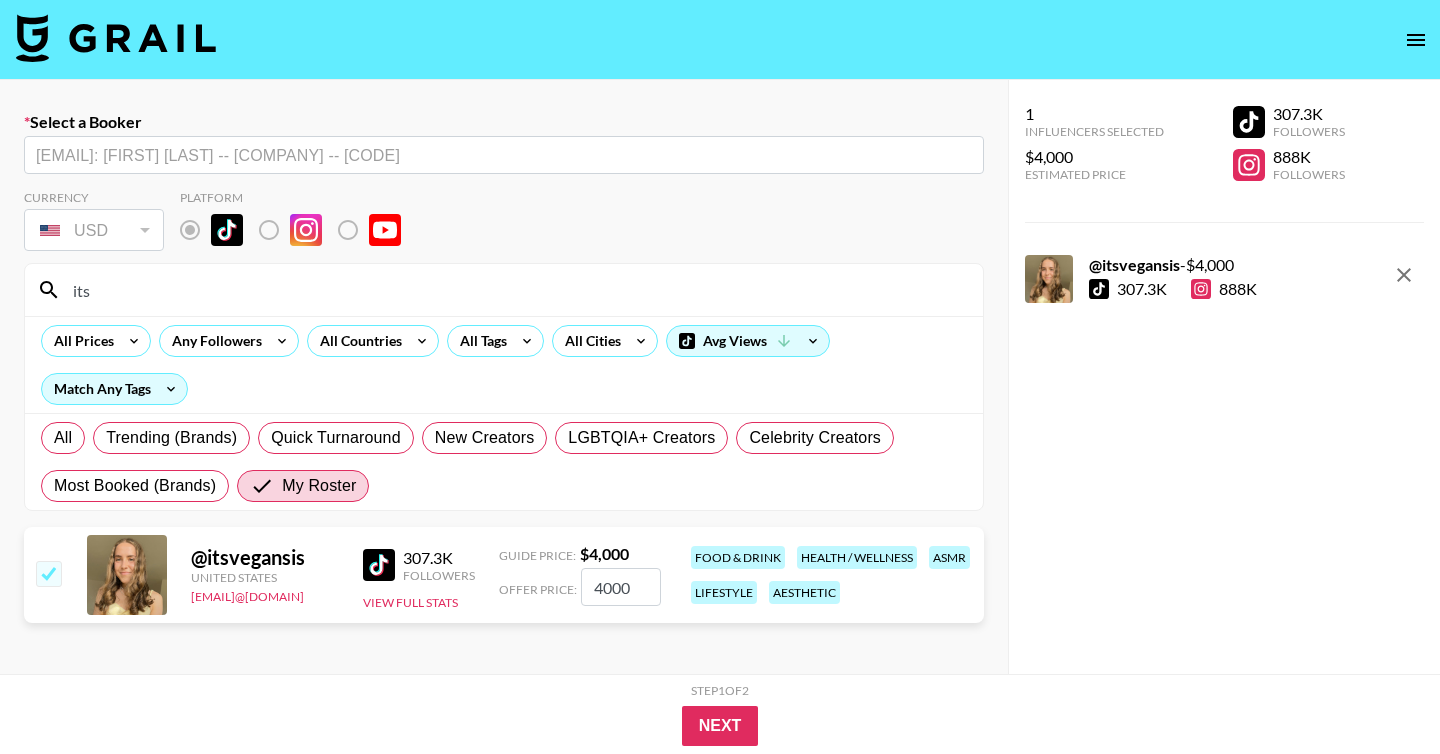 click on "4000" at bounding box center (621, 587) 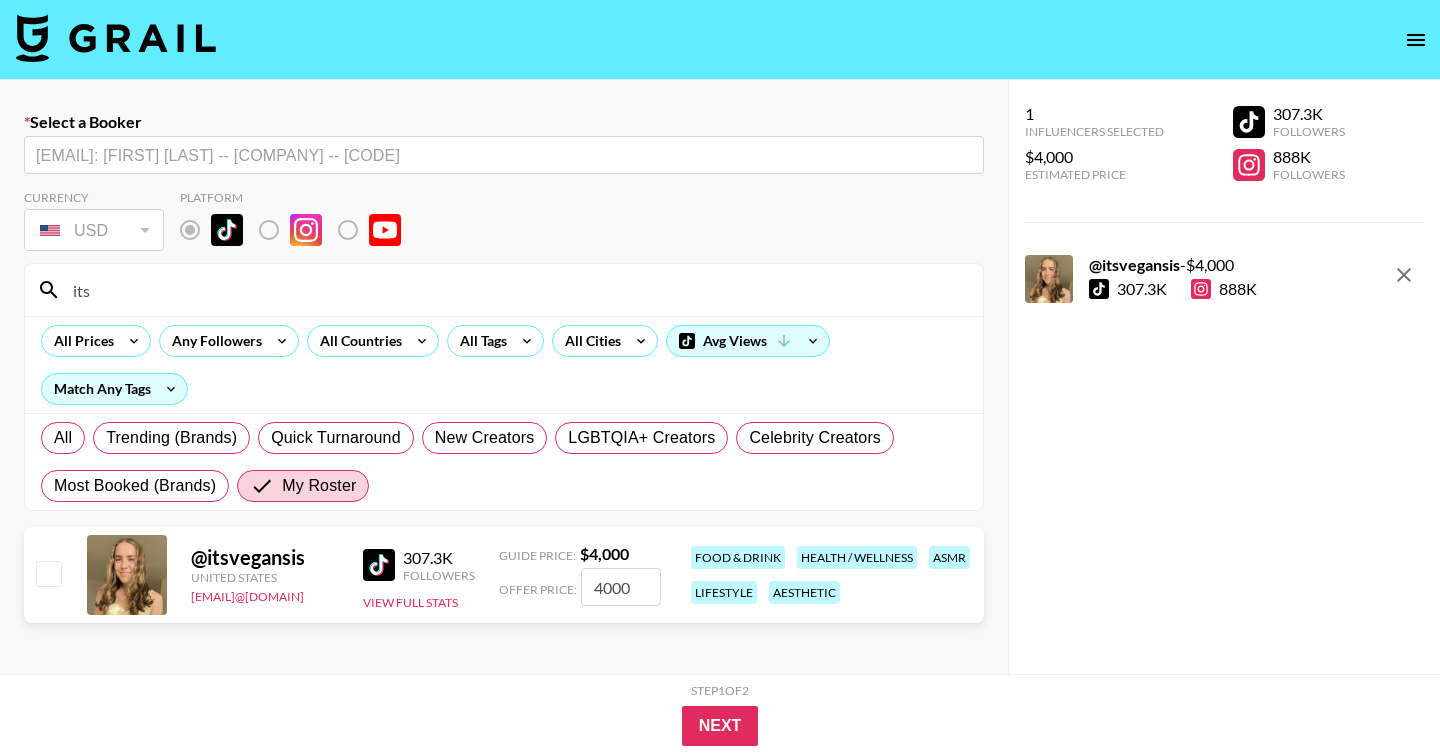 checkbox on "false" 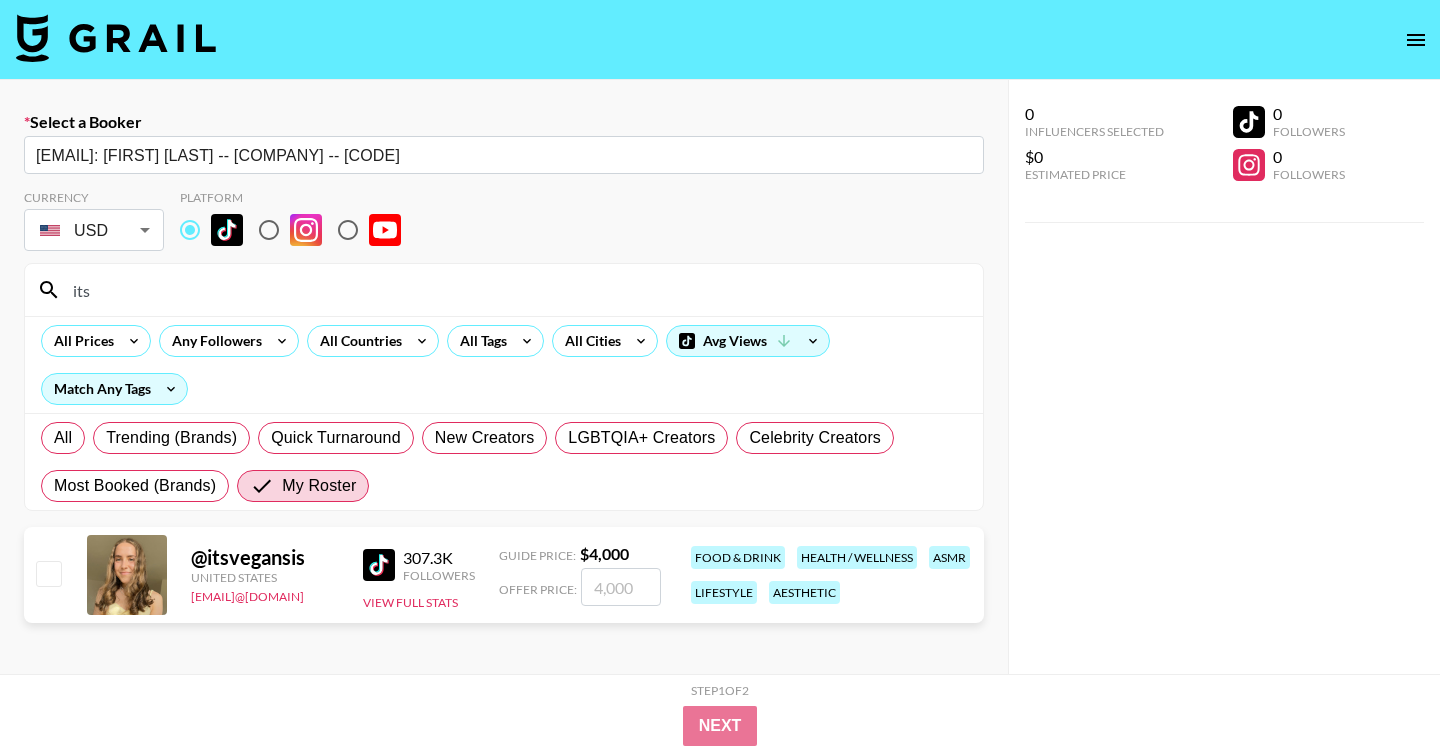 checkbox on "true" 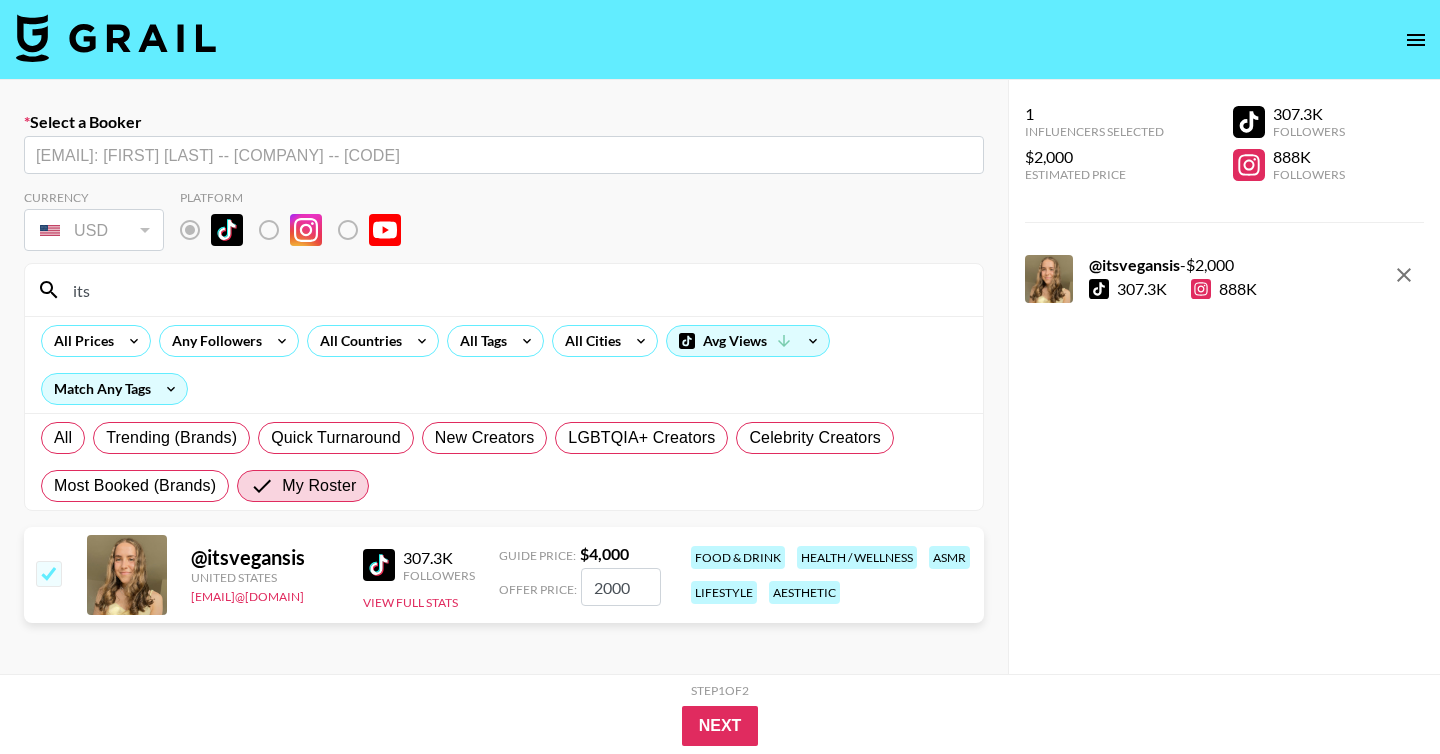 type on "2000" 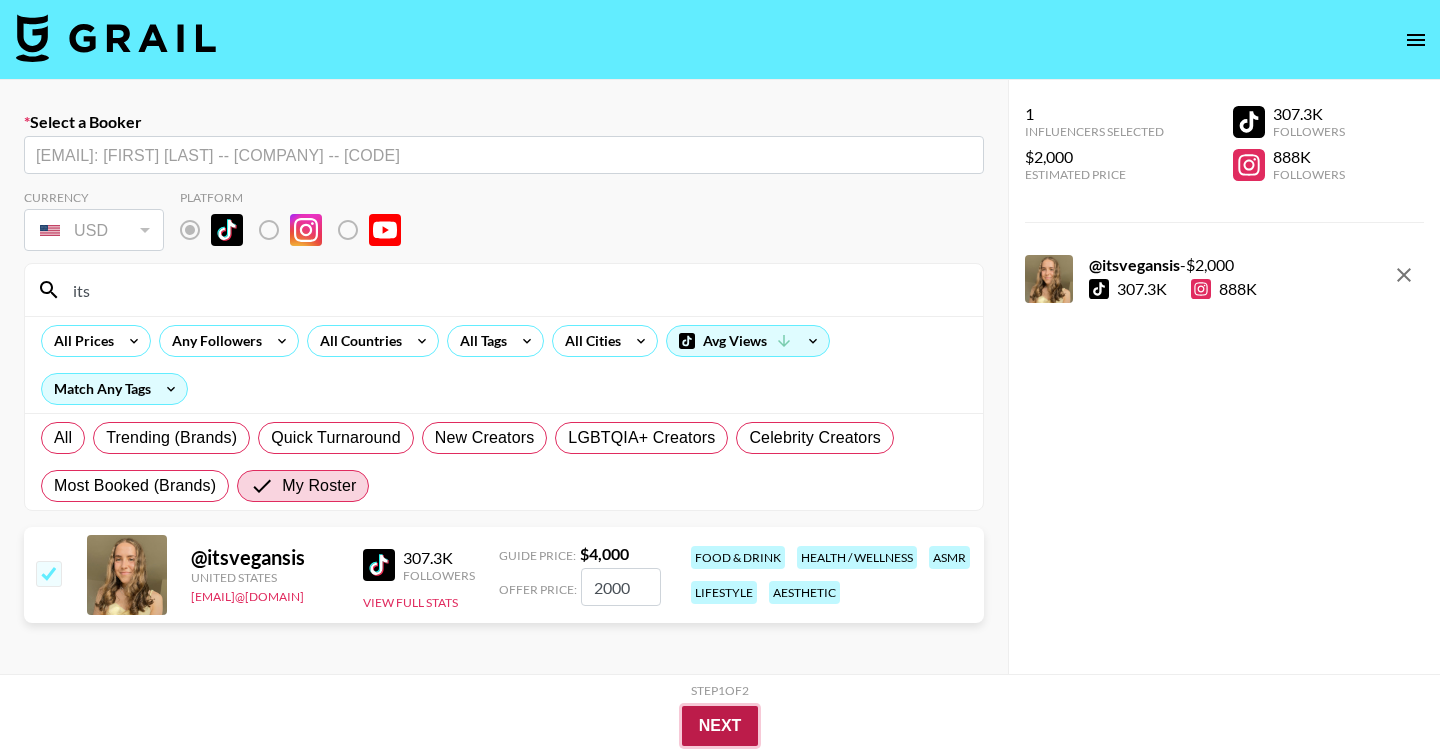 click on "Next" at bounding box center (720, 726) 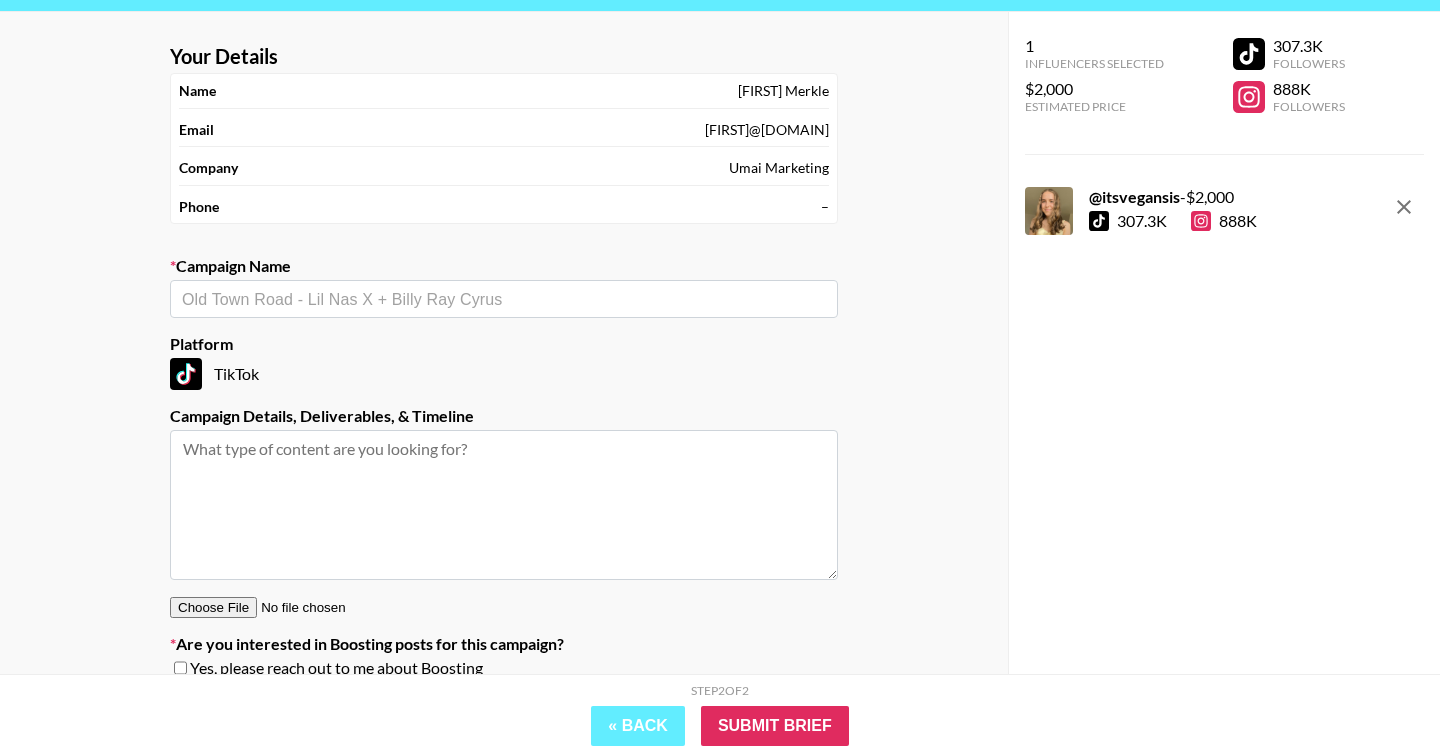 scroll, scrollTop: 72, scrollLeft: 0, axis: vertical 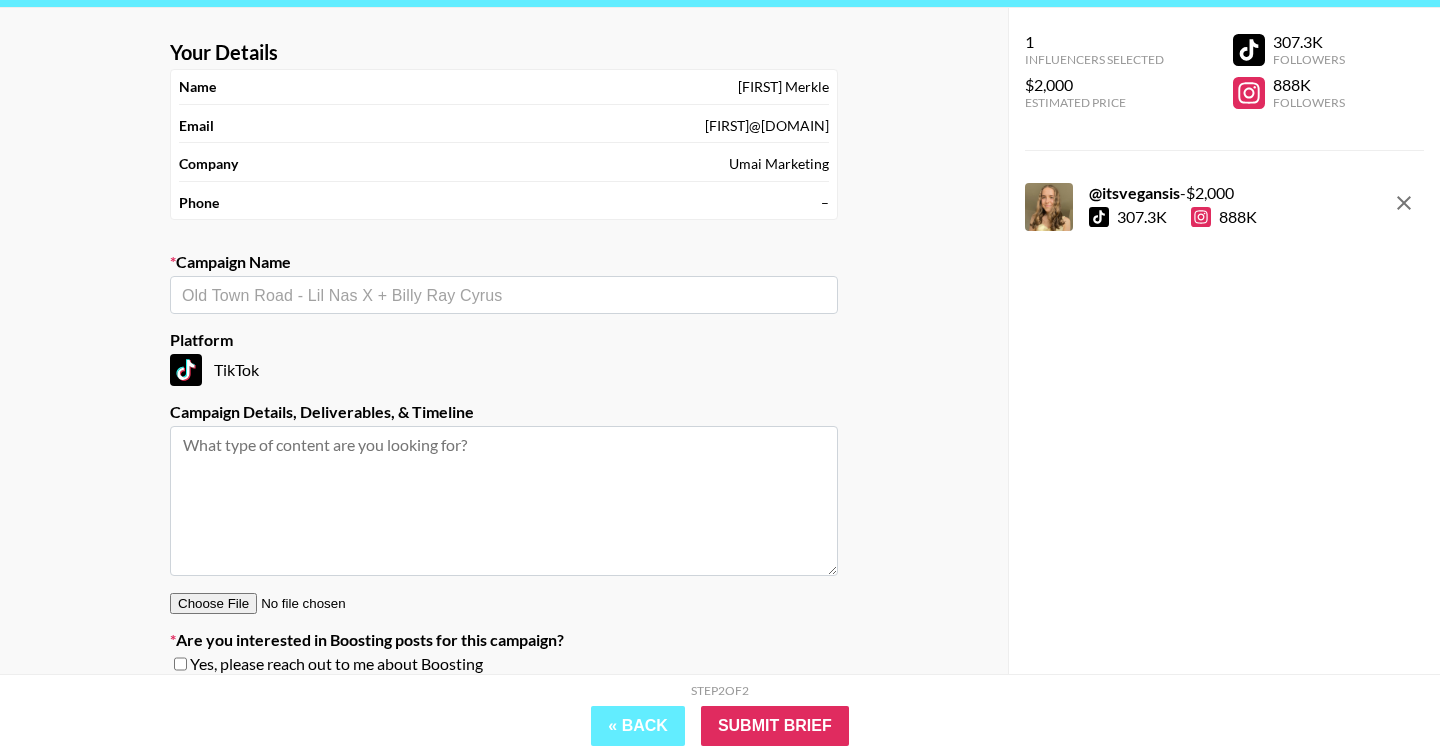 click on "​" at bounding box center (504, 295) 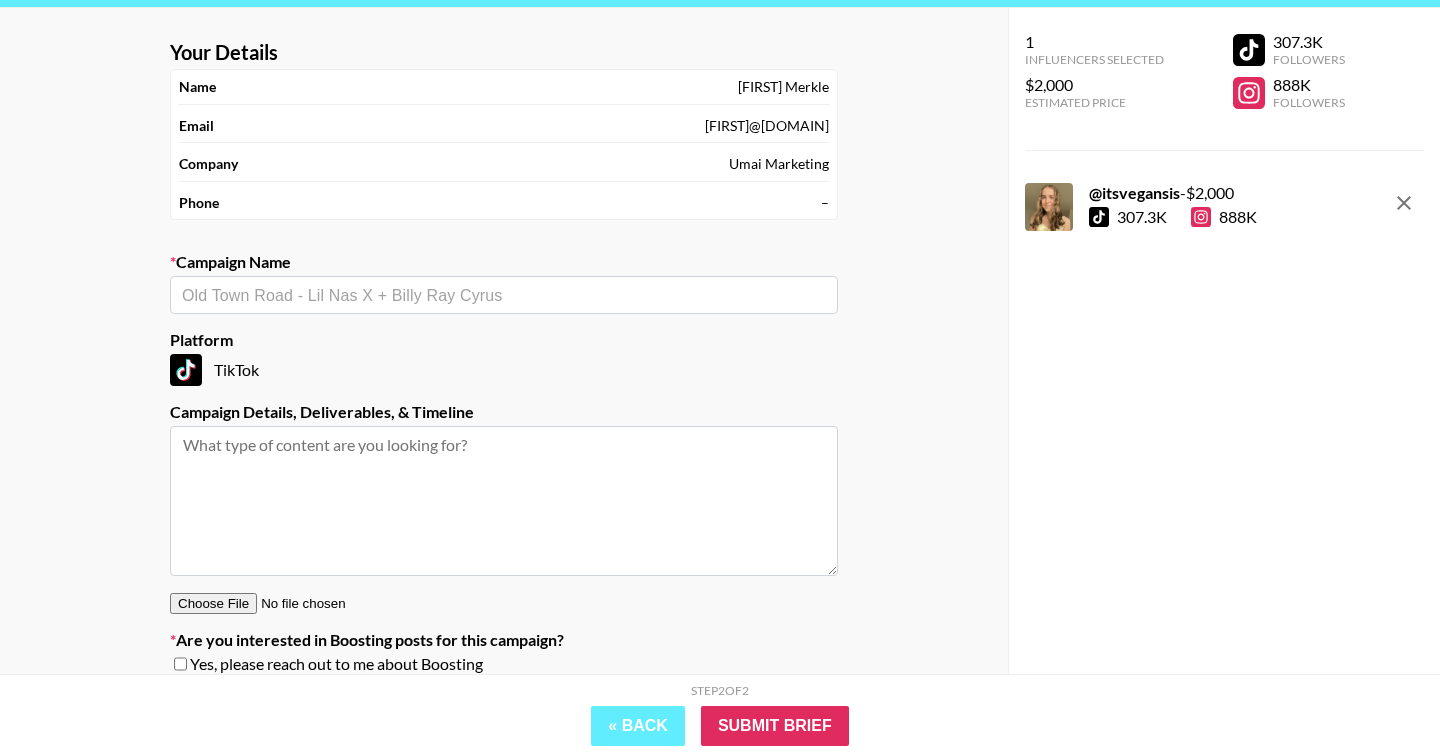click at bounding box center [504, 295] 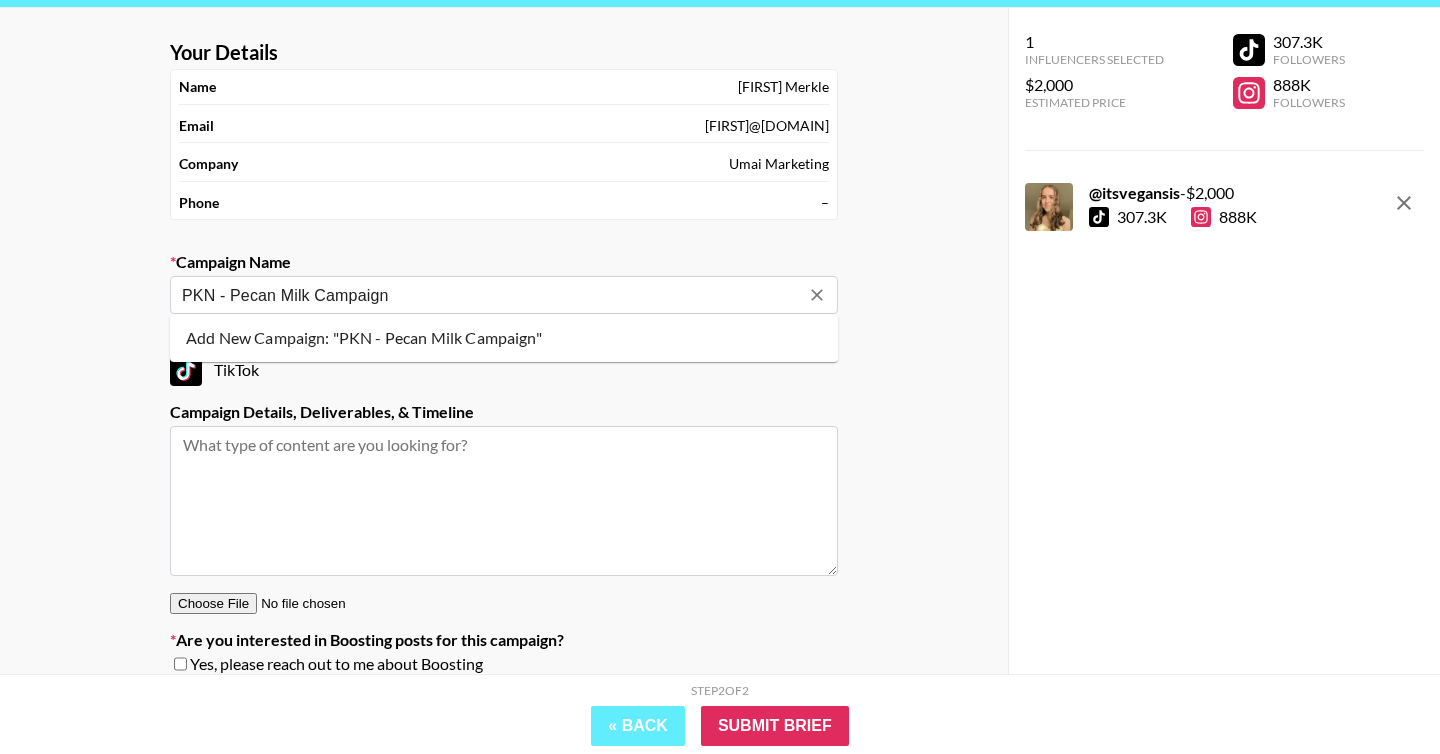 click on "Add New Campaign: "PKN - Pecan Milk Campaign"" at bounding box center [504, 338] 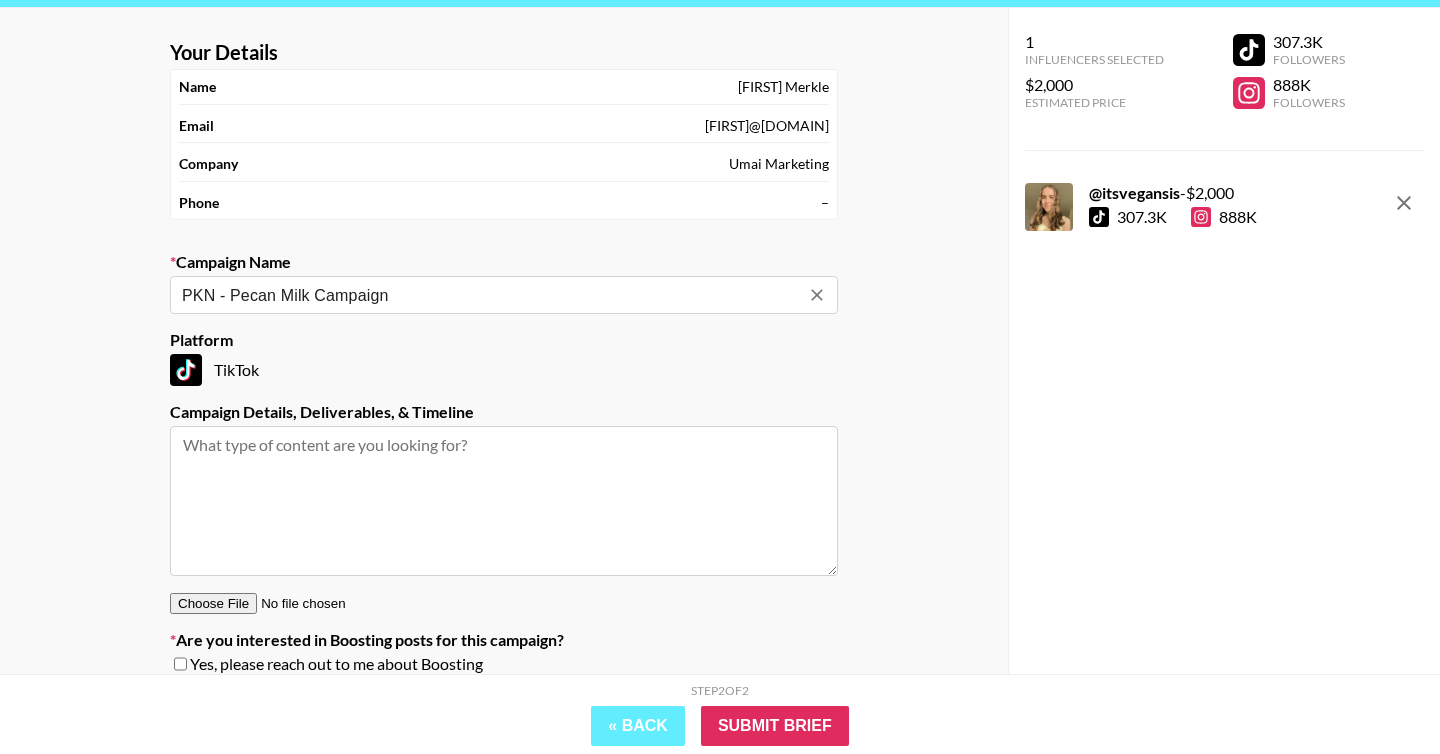 type on "PKN - Pecan Milk Campaign" 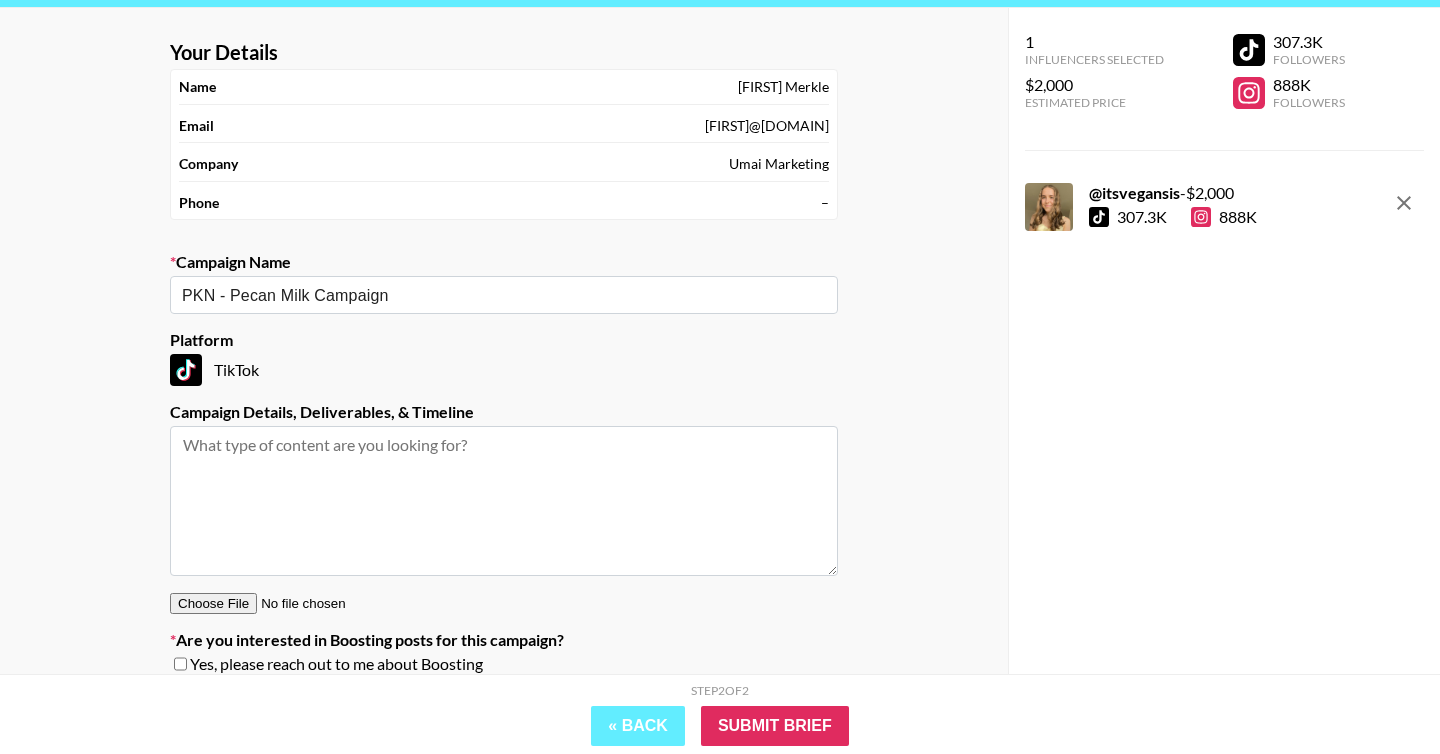 click at bounding box center [504, 501] 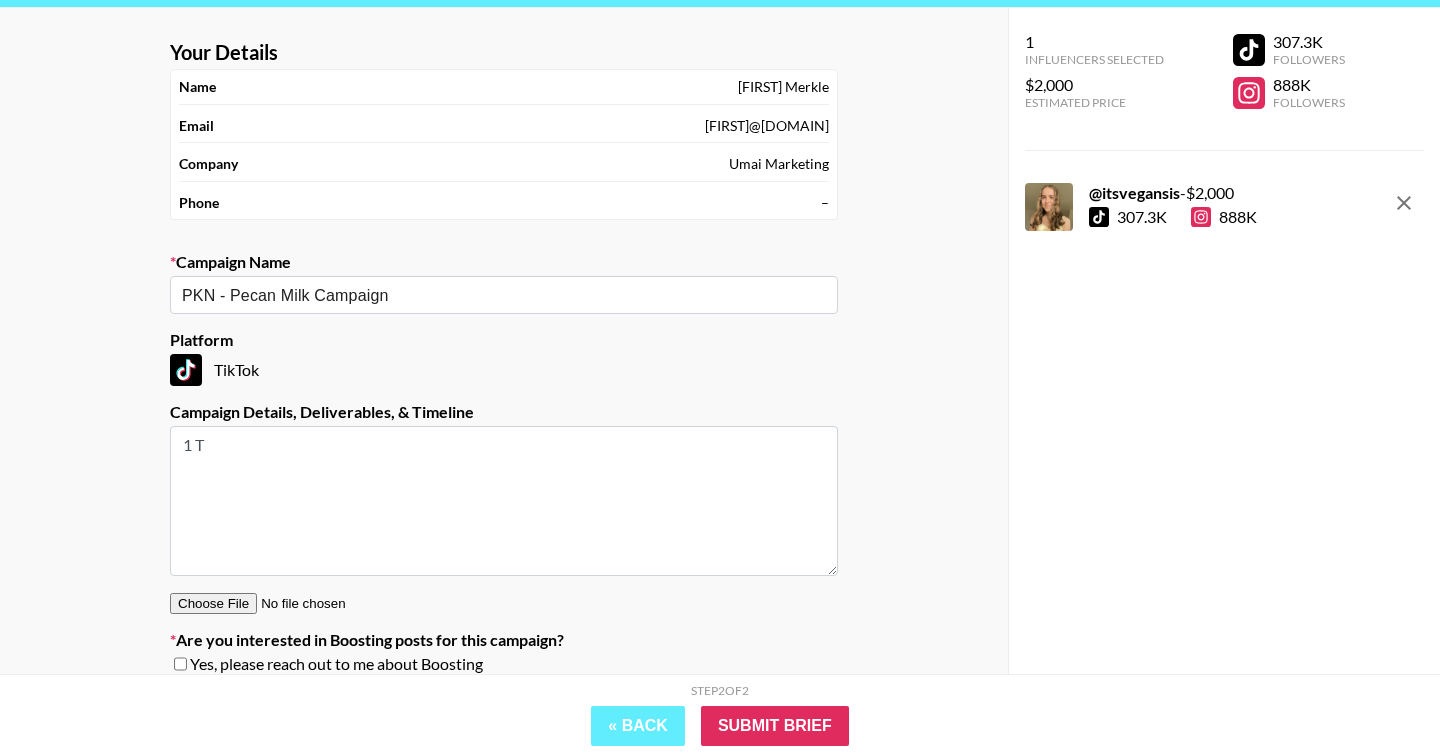 drag, startPoint x: 342, startPoint y: 460, endPoint x: 130, endPoint y: 447, distance: 212.39821 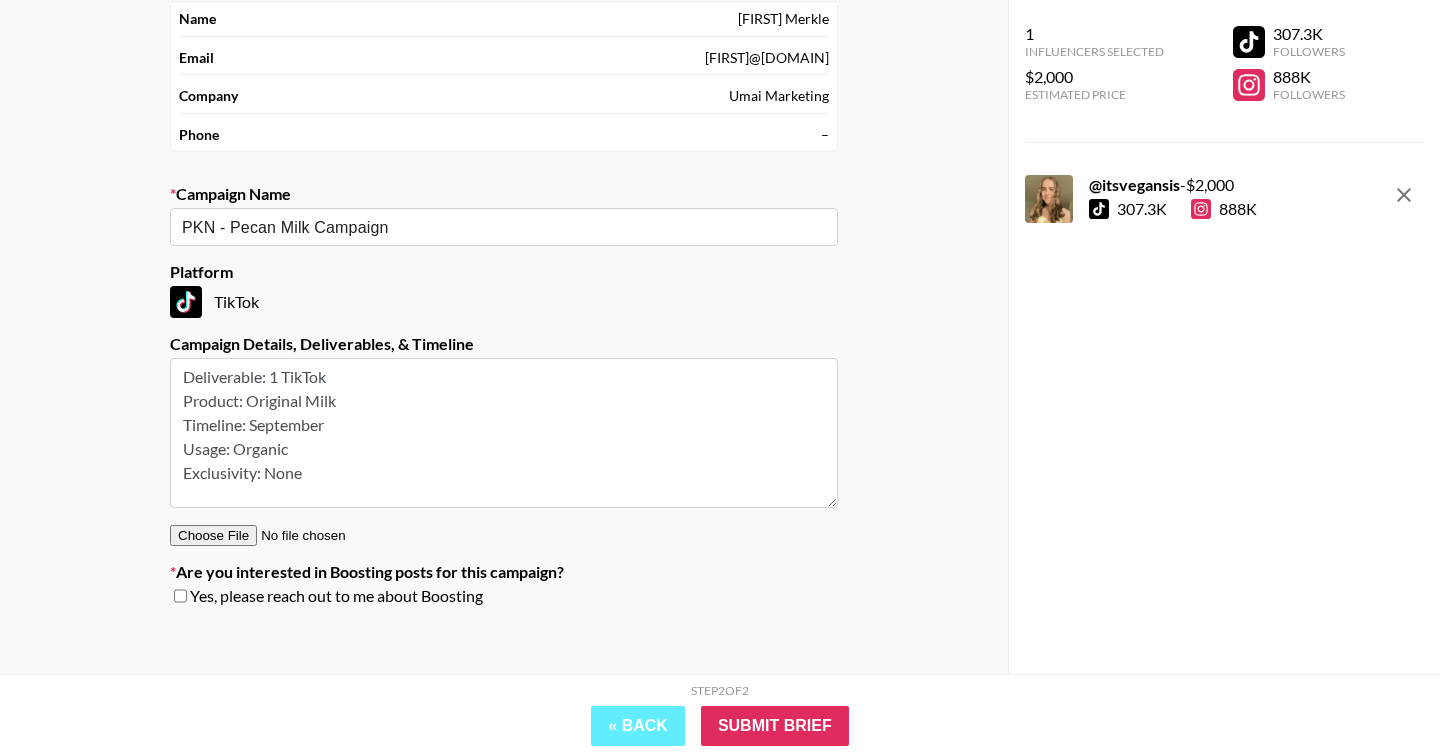 scroll, scrollTop: 152, scrollLeft: 0, axis: vertical 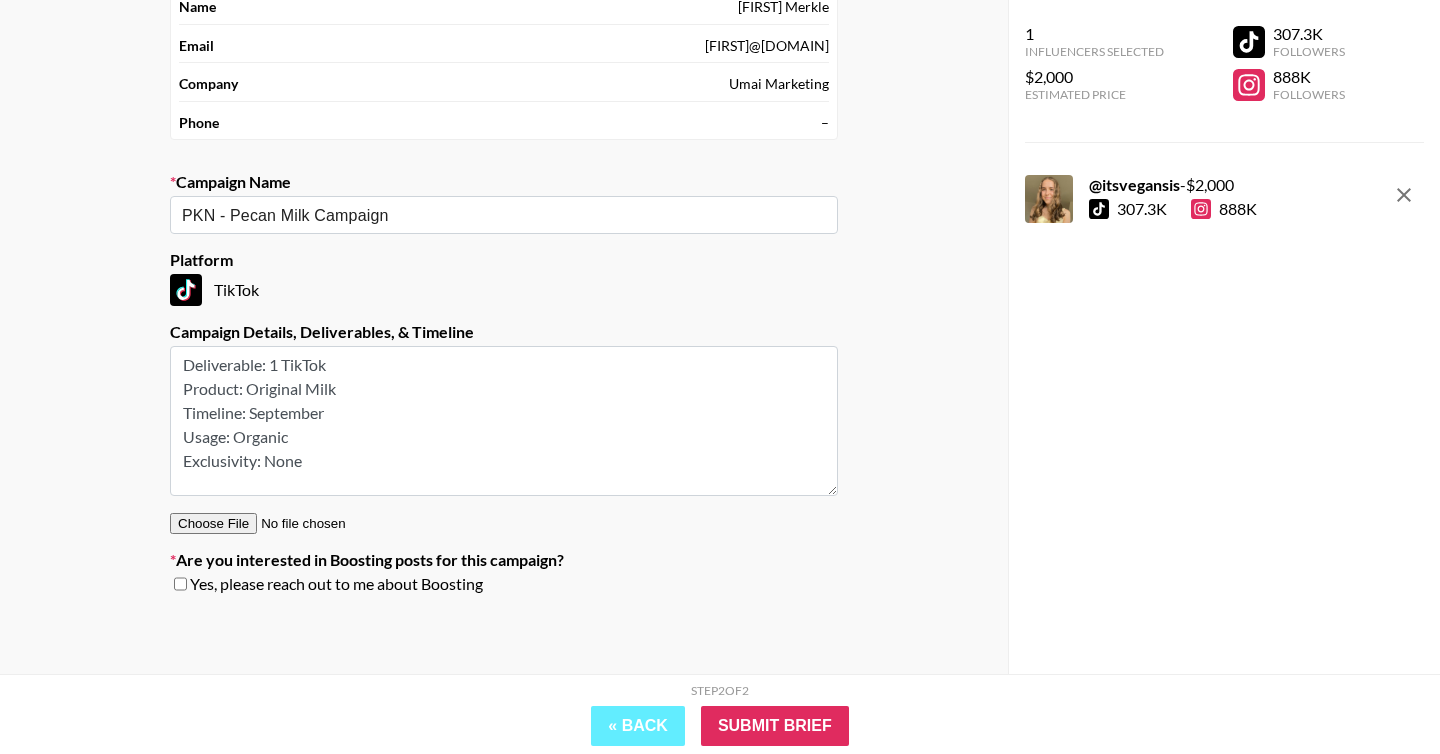 type on "Deliverable:​ 1 TikTok
Product:​ Original Milk
Timeline:​ September
Usage:​ Organic
Exclusivity:​ None" 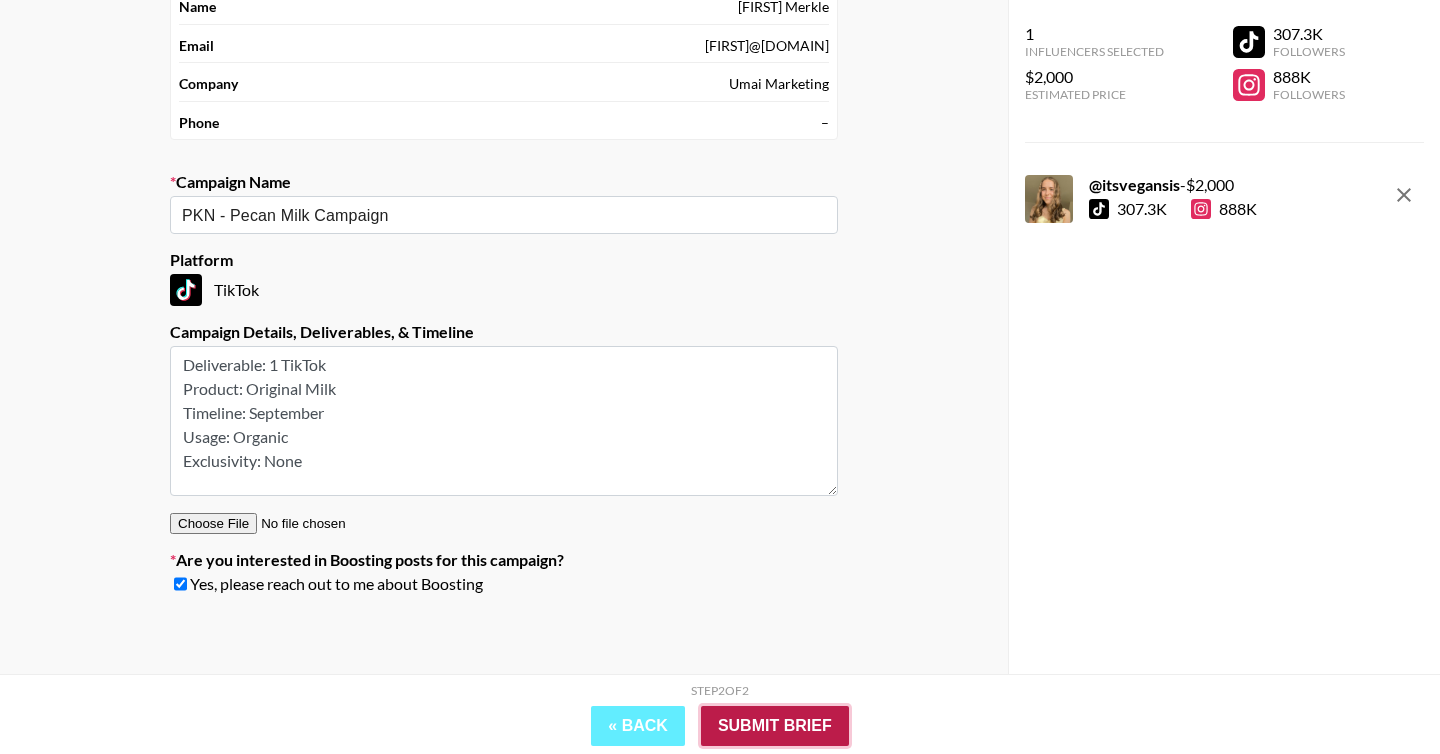 click on "Submit Brief" at bounding box center (775, 726) 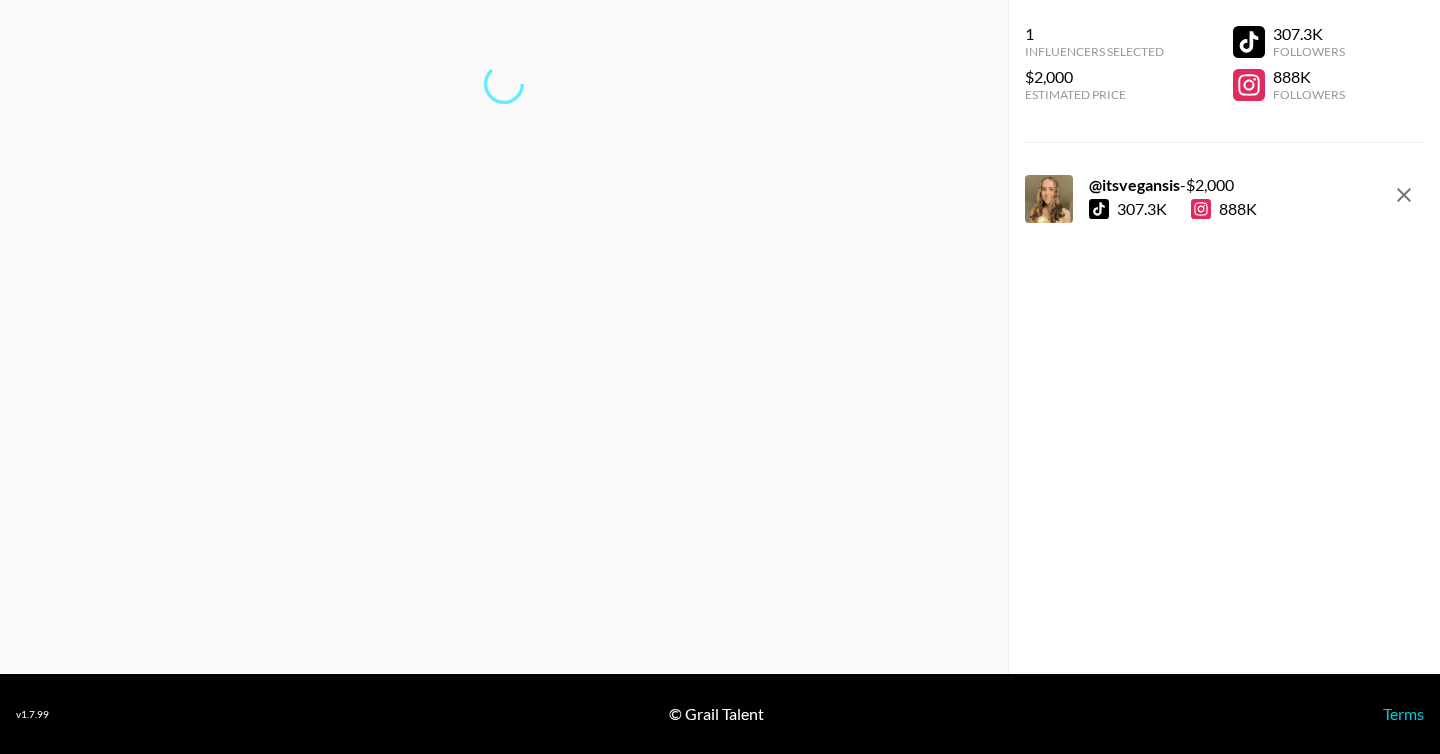 scroll, scrollTop: 80, scrollLeft: 0, axis: vertical 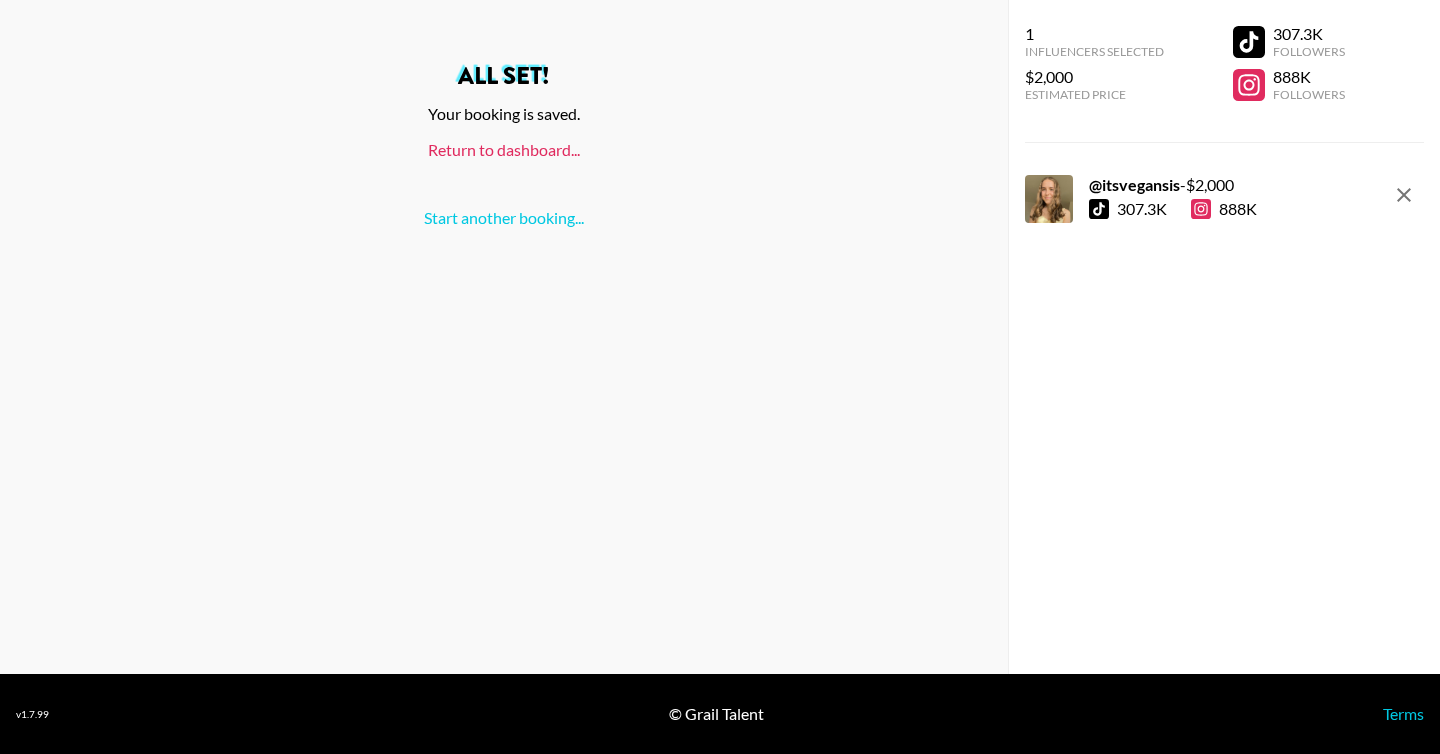 click on "Return to dashboard..." at bounding box center (504, 149) 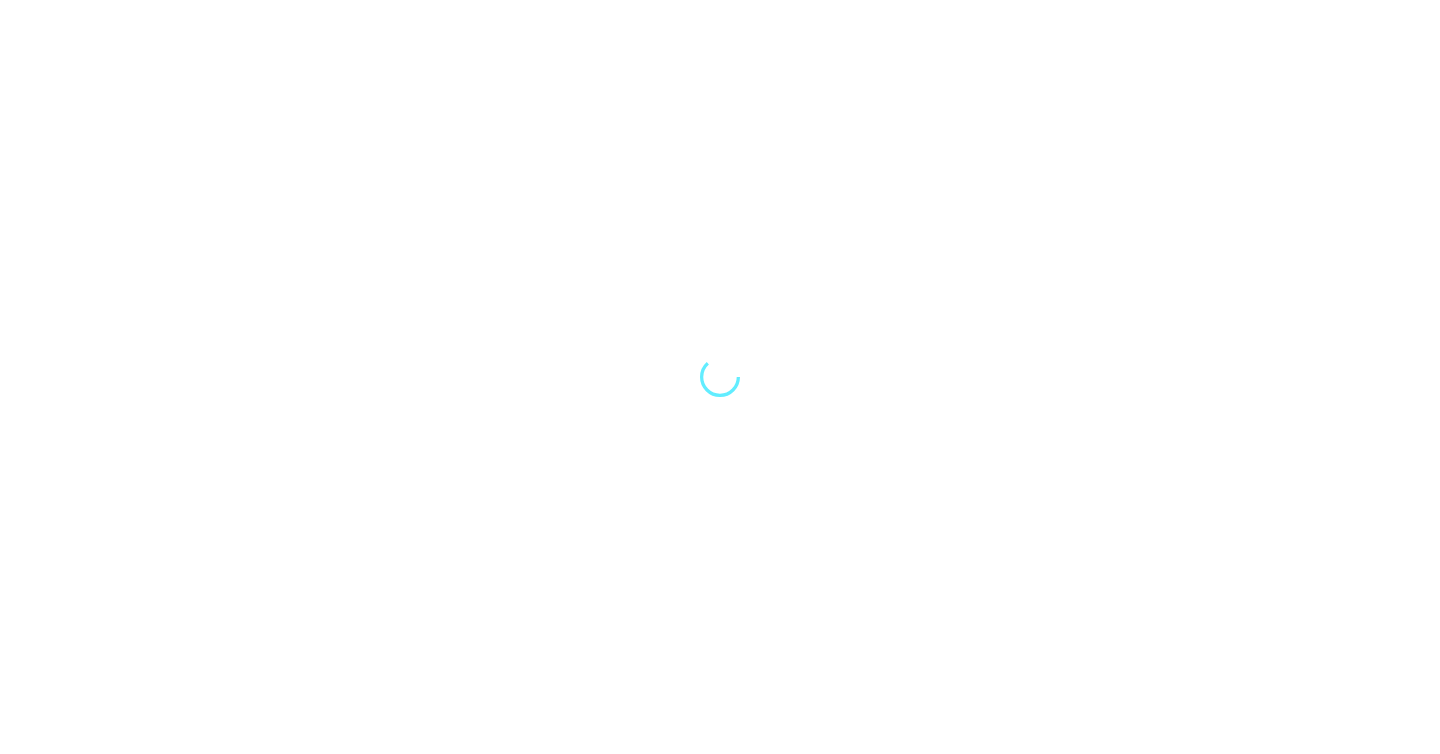scroll, scrollTop: 0, scrollLeft: 0, axis: both 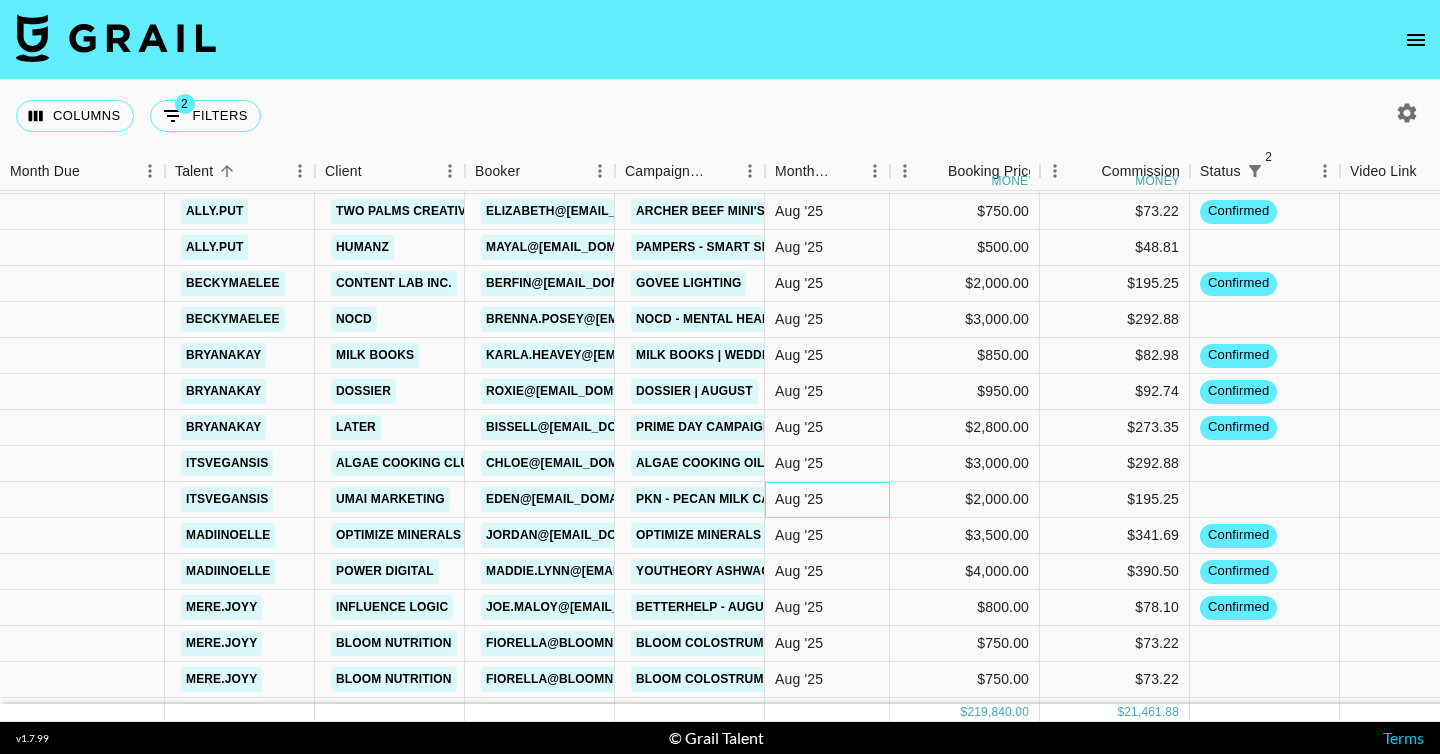 click on "Aug '25" at bounding box center (799, 499) 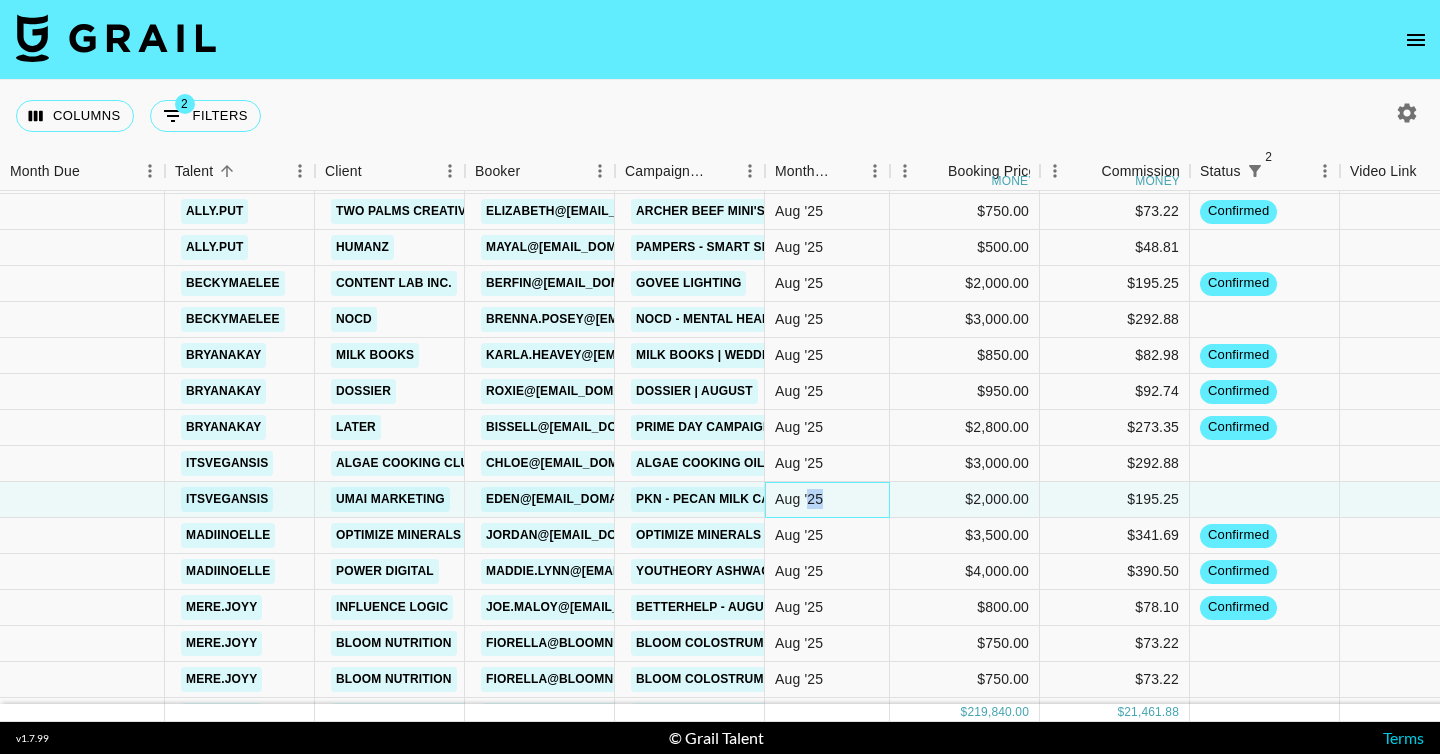 click on "Aug '25" at bounding box center [799, 499] 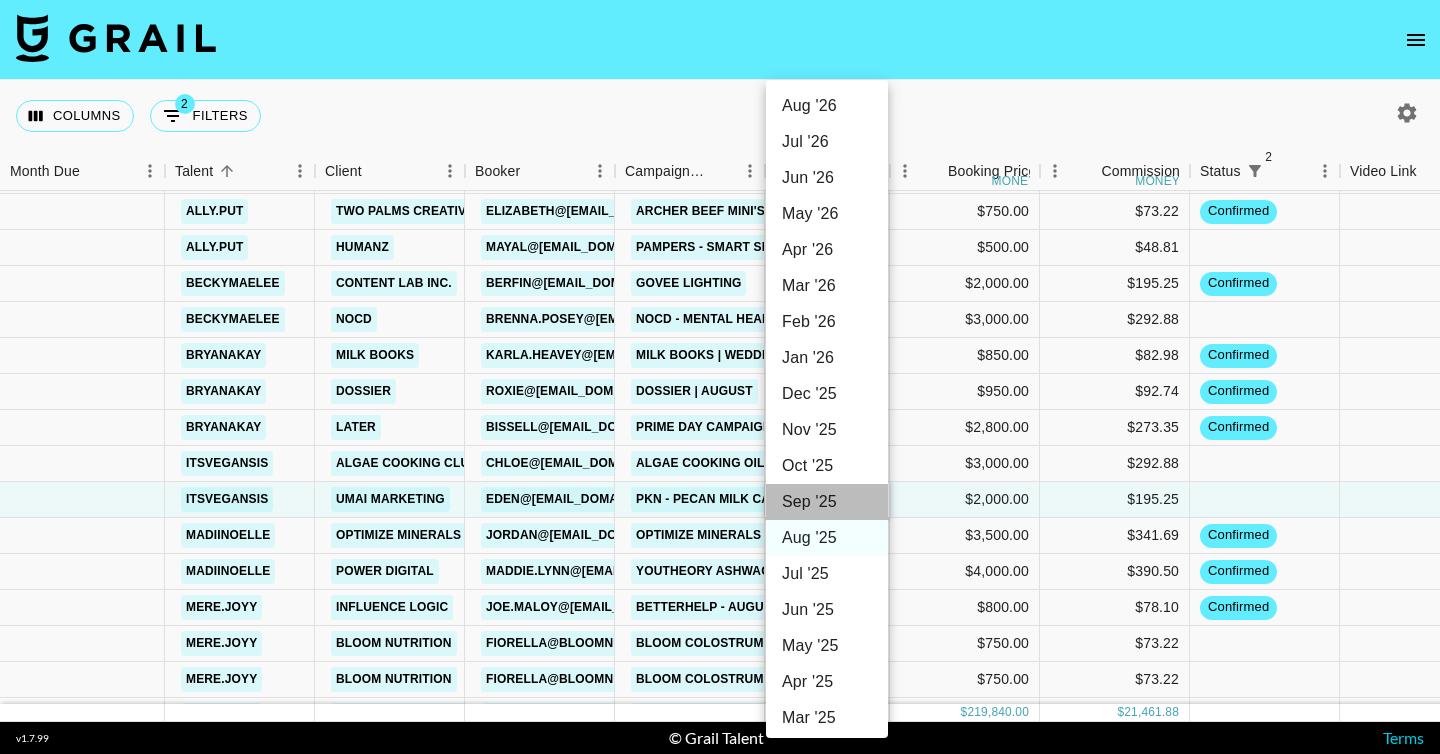 click on "Sep '25" at bounding box center [827, 502] 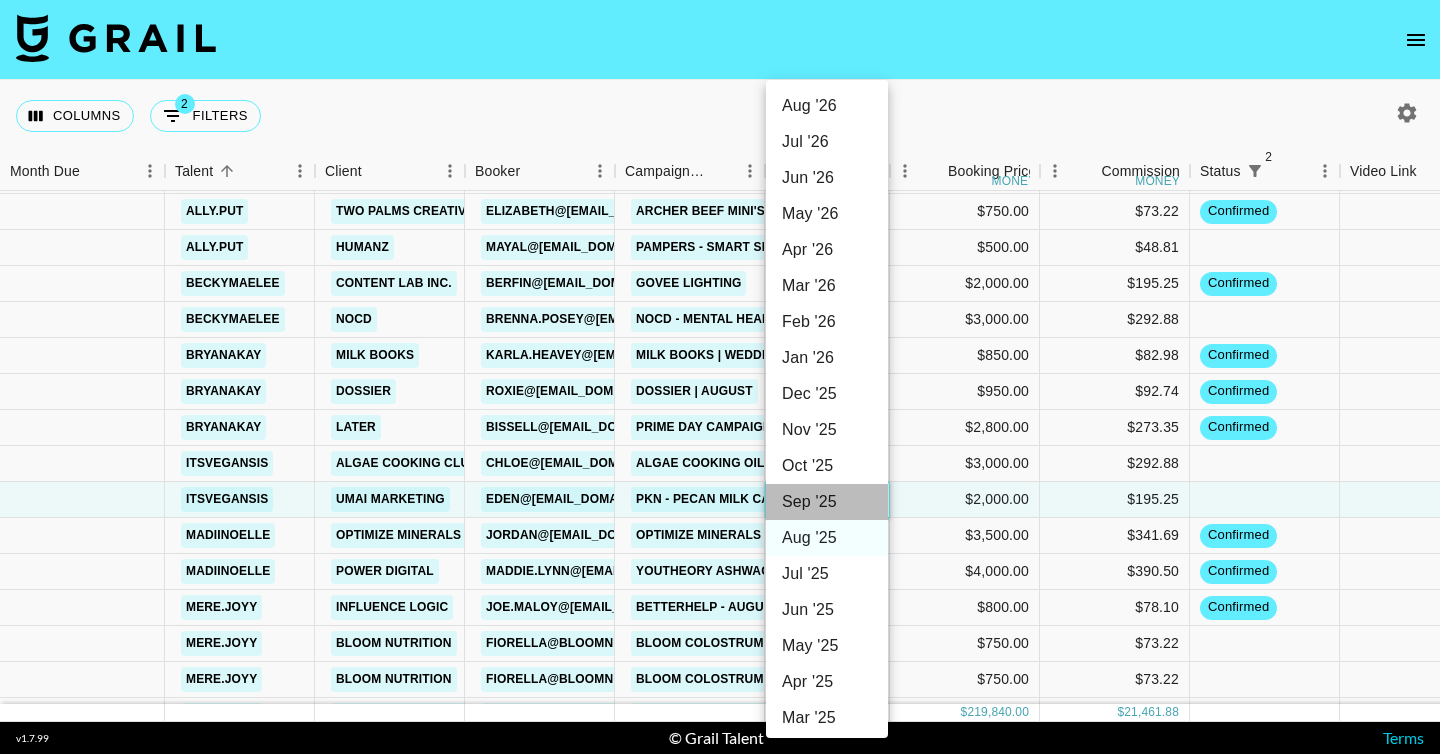 type on "Sep '25" 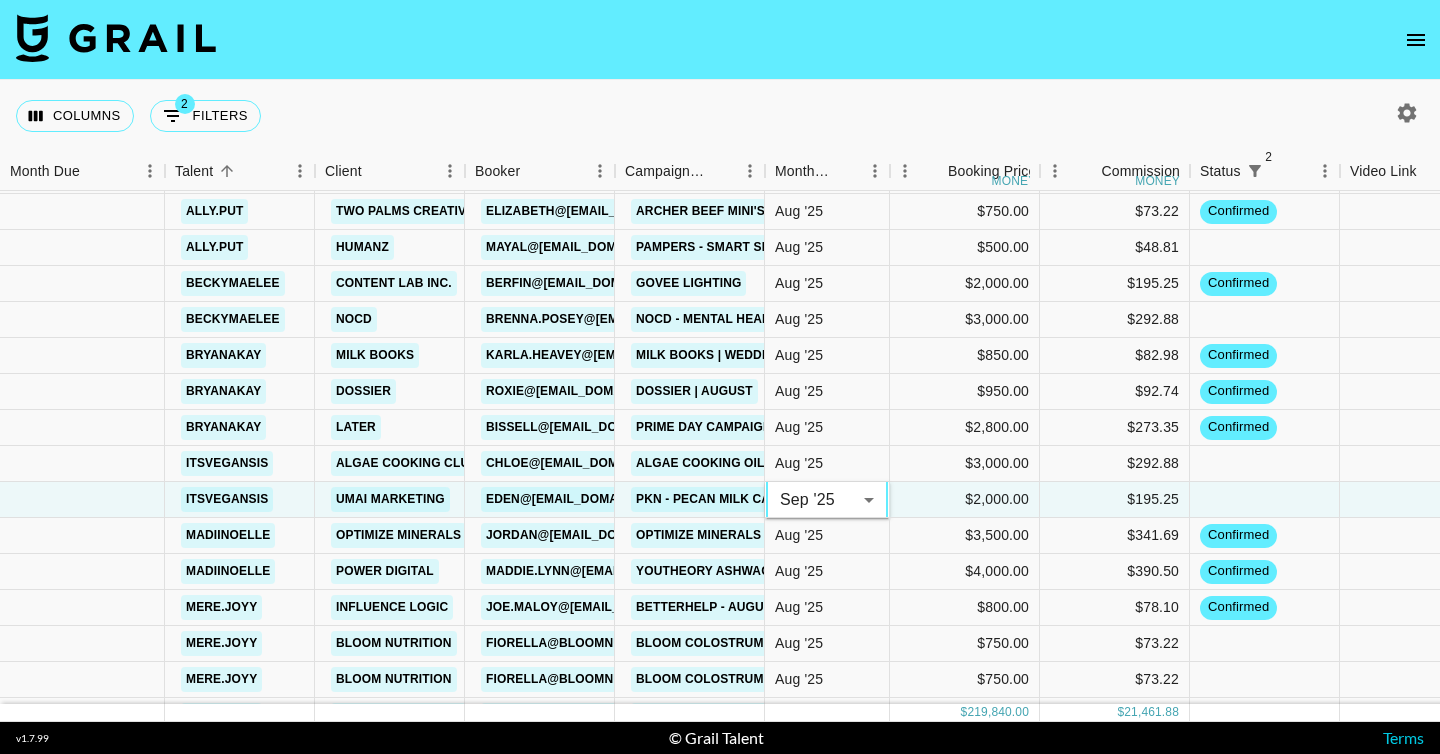 click on "Columns 2 Filters + Booking" at bounding box center [720, 116] 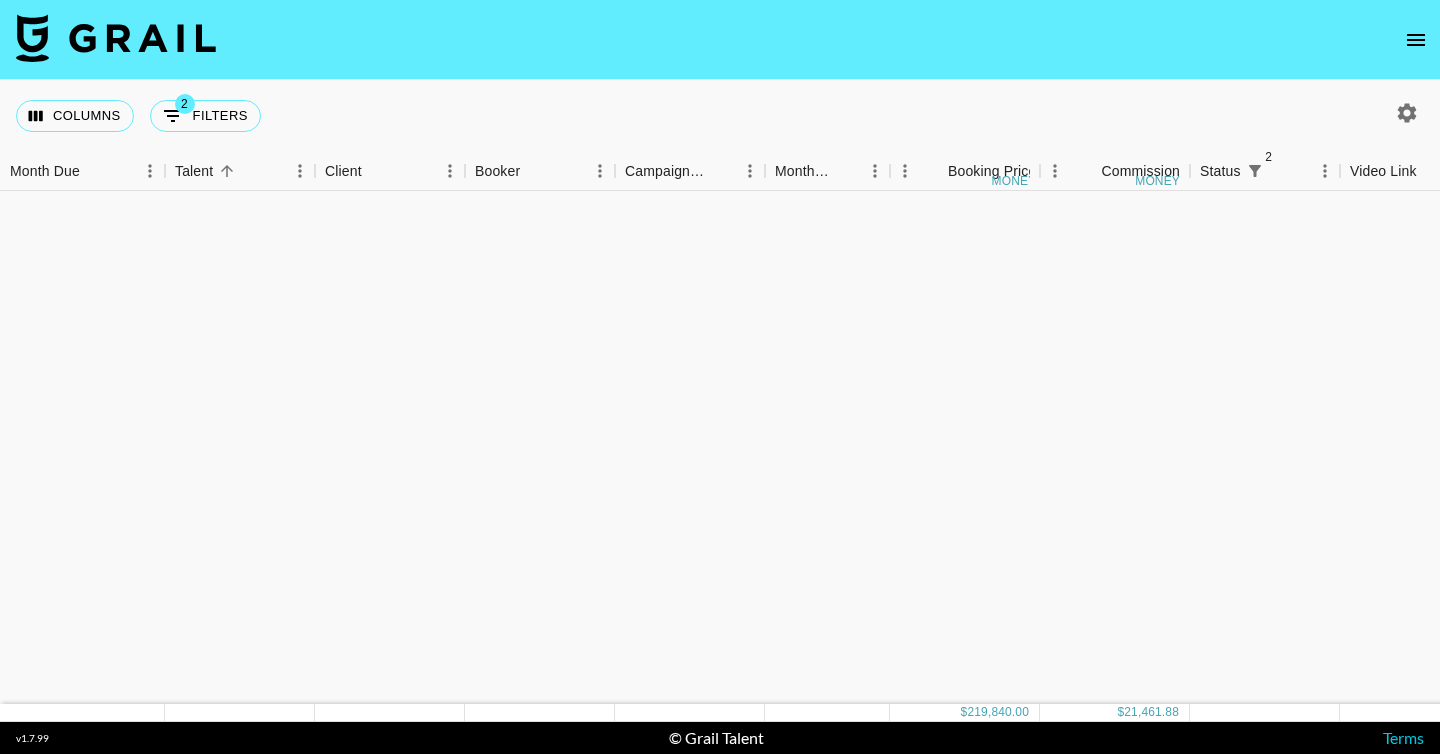 scroll, scrollTop: 0, scrollLeft: 0, axis: both 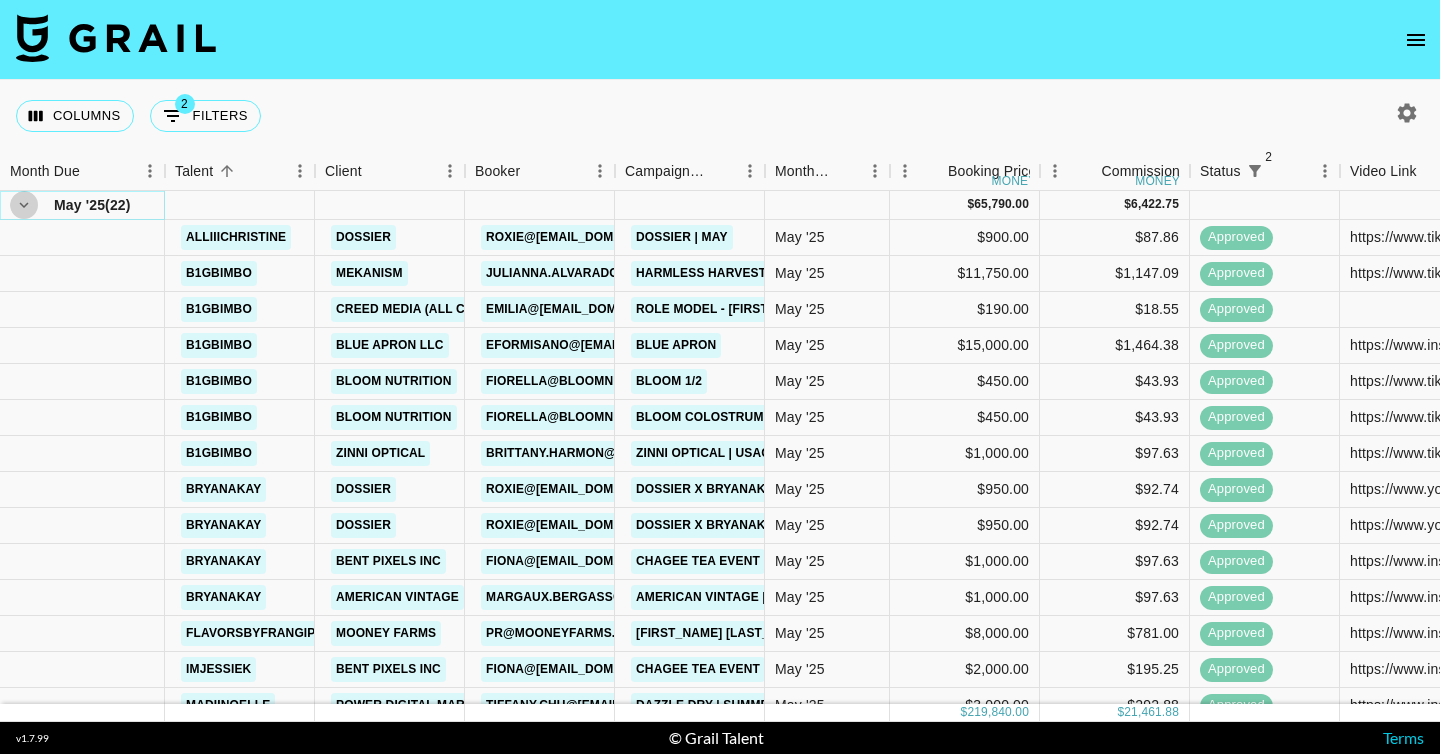 click 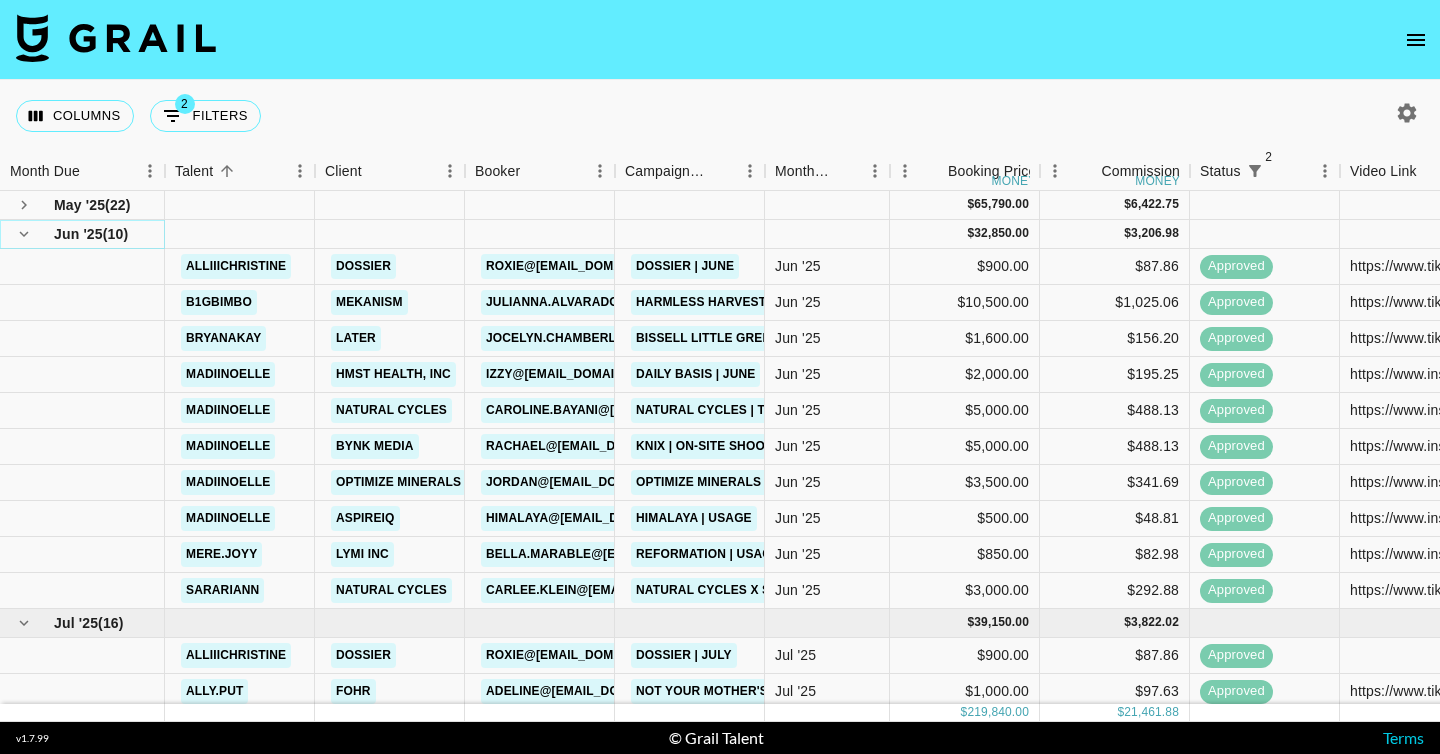 click 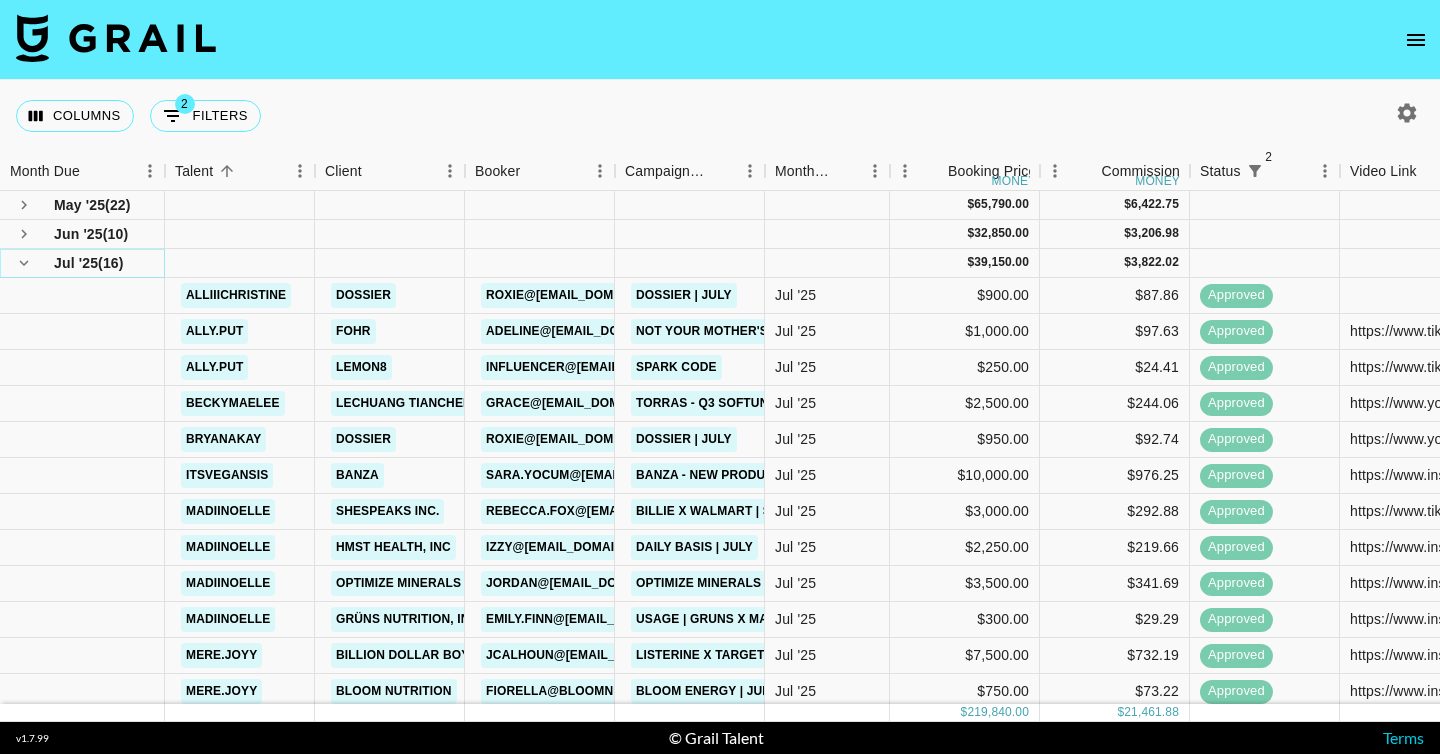 click 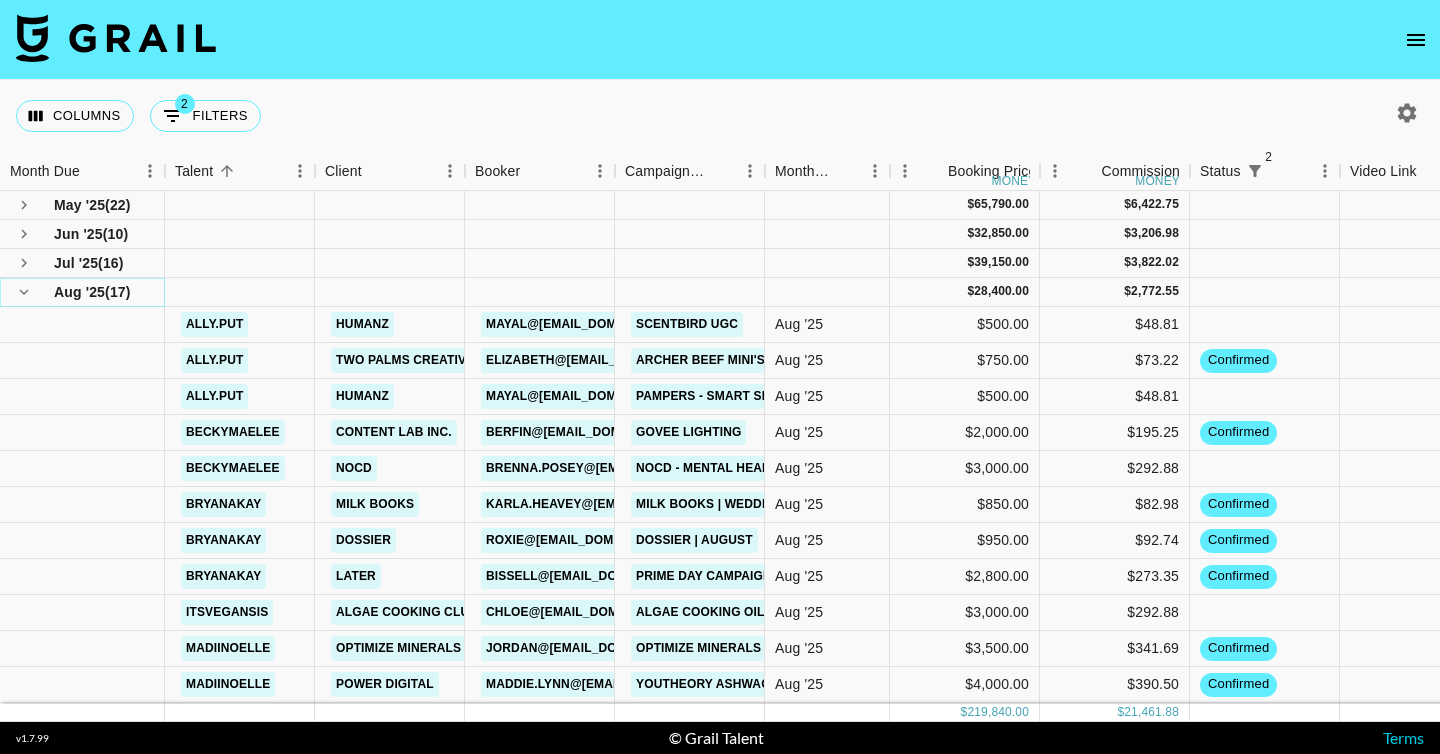 click 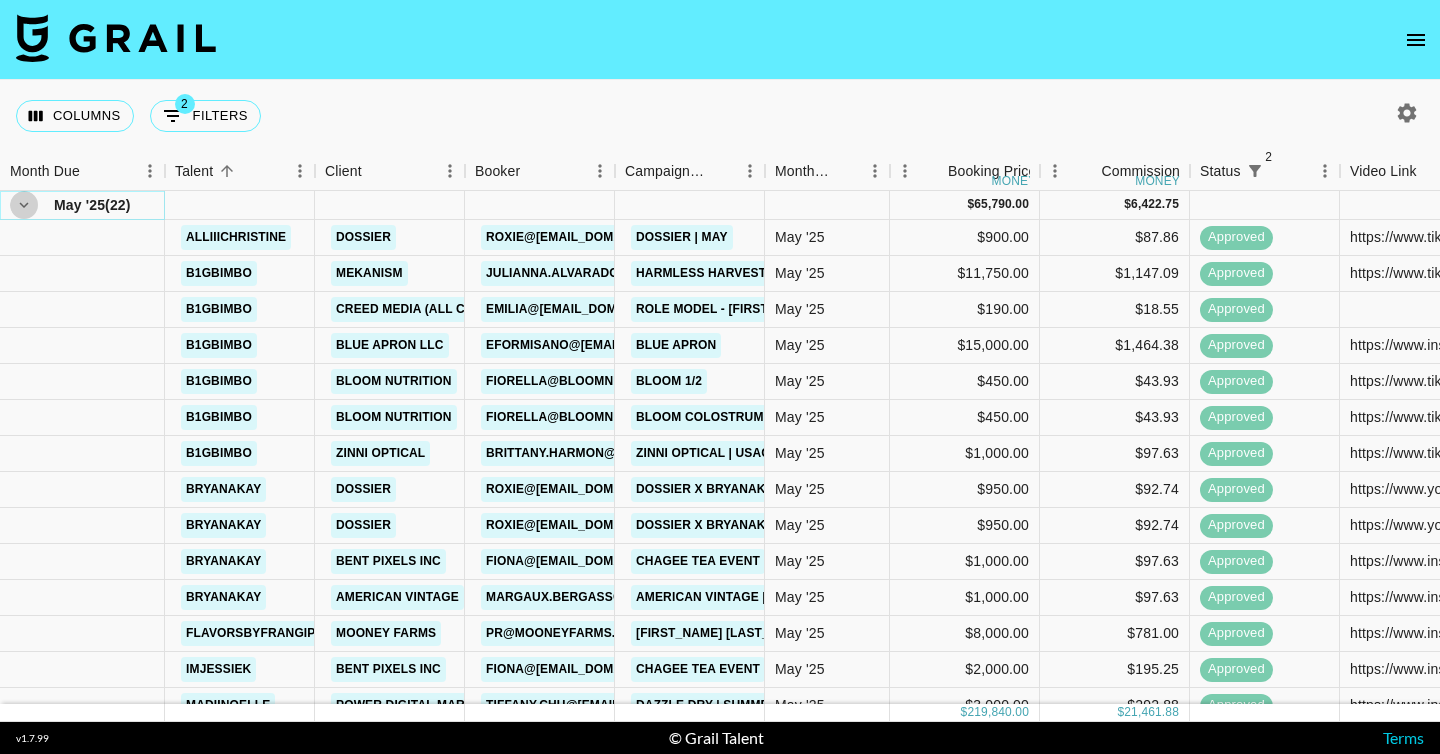 click at bounding box center [24, 205] 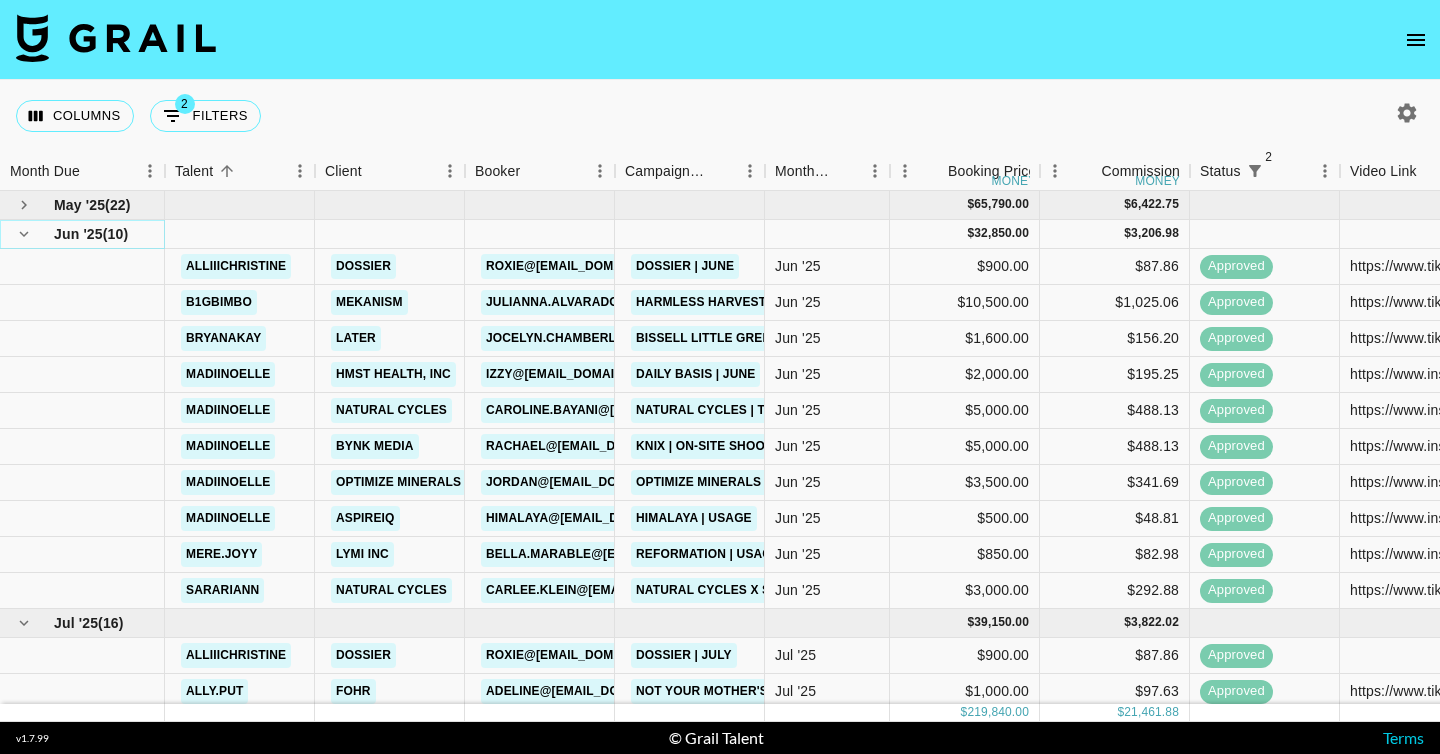 click 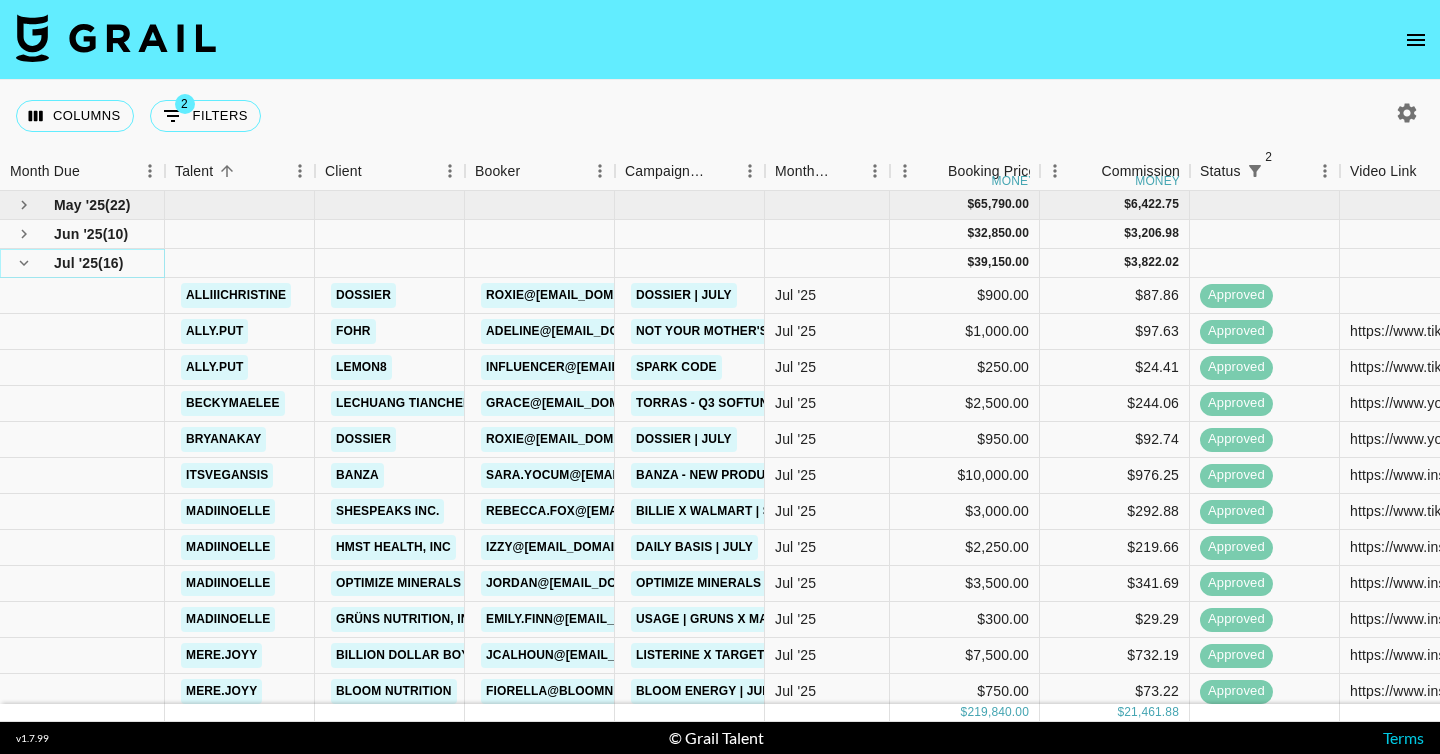 click 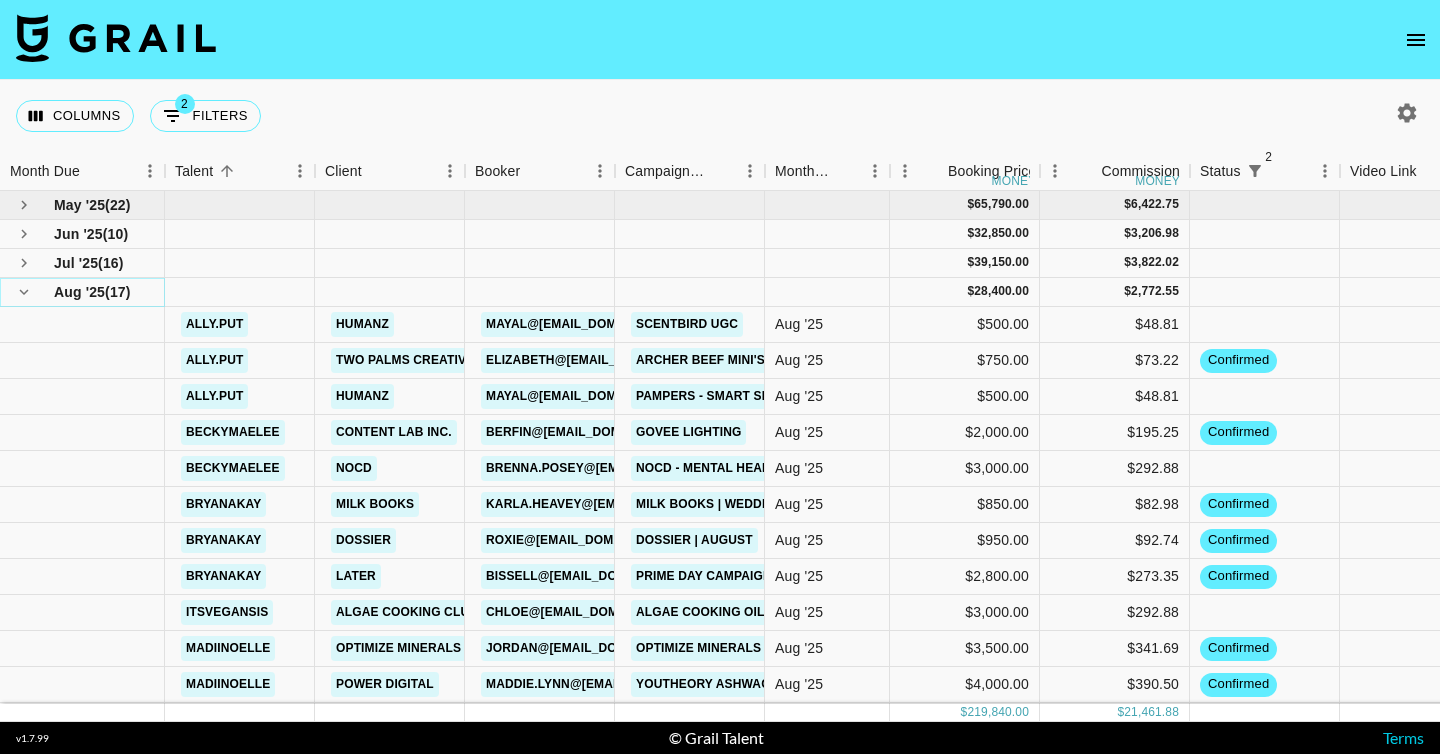 click 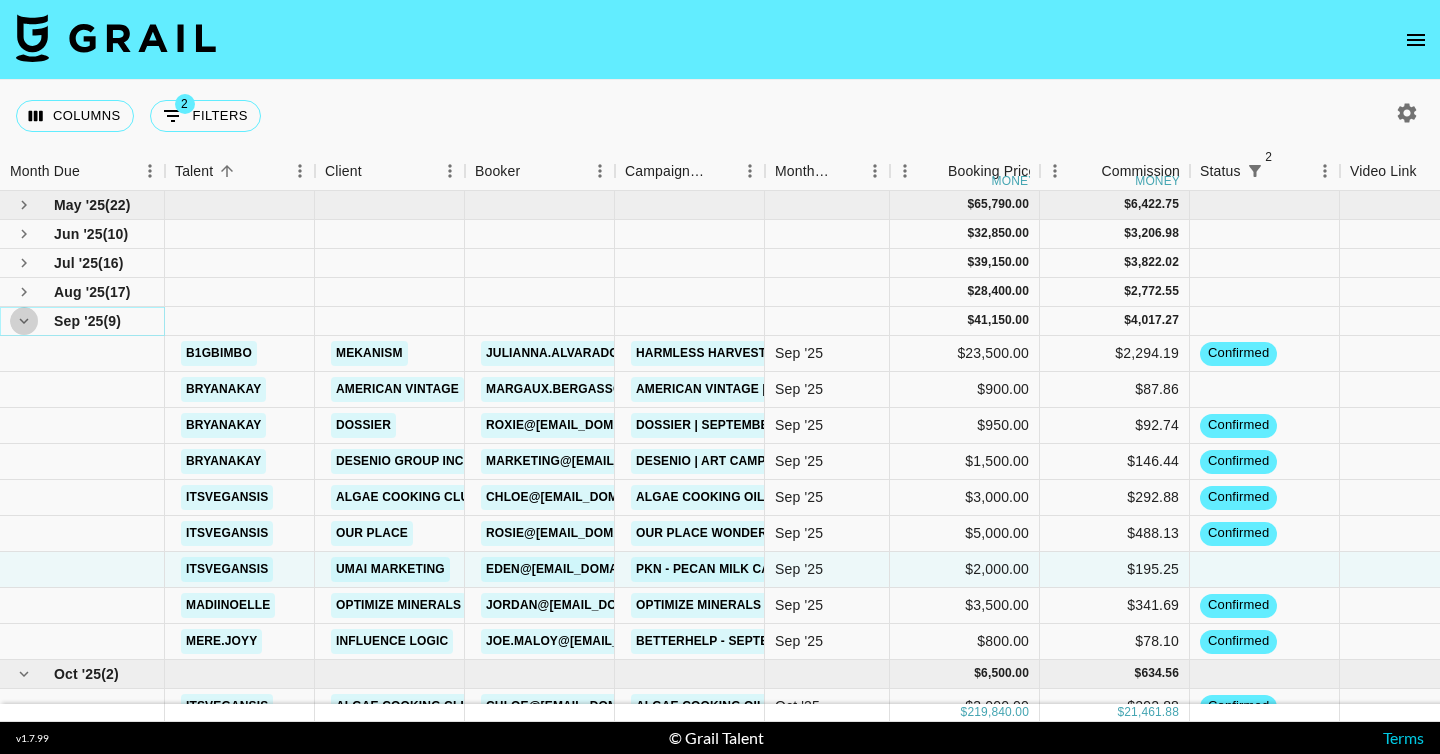 click 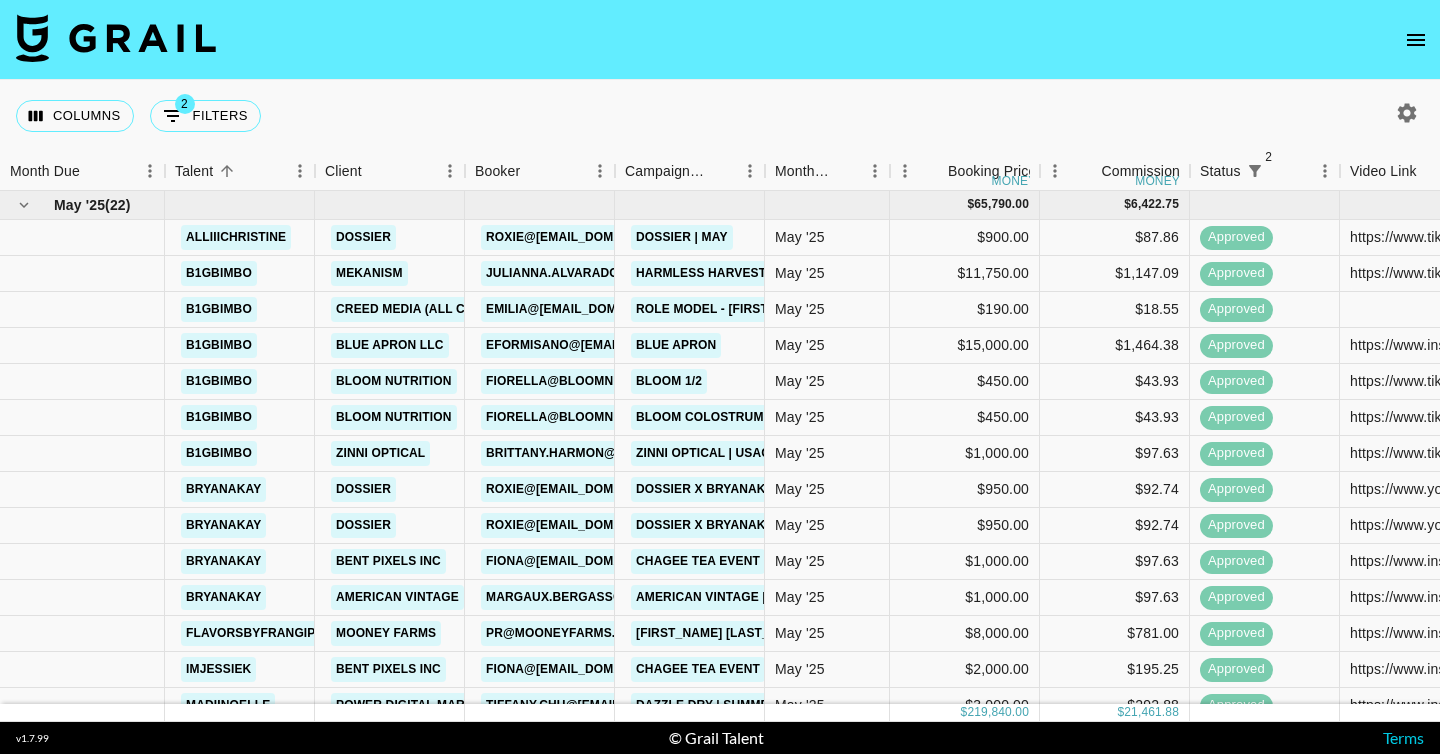 scroll, scrollTop: 711, scrollLeft: 0, axis: vertical 